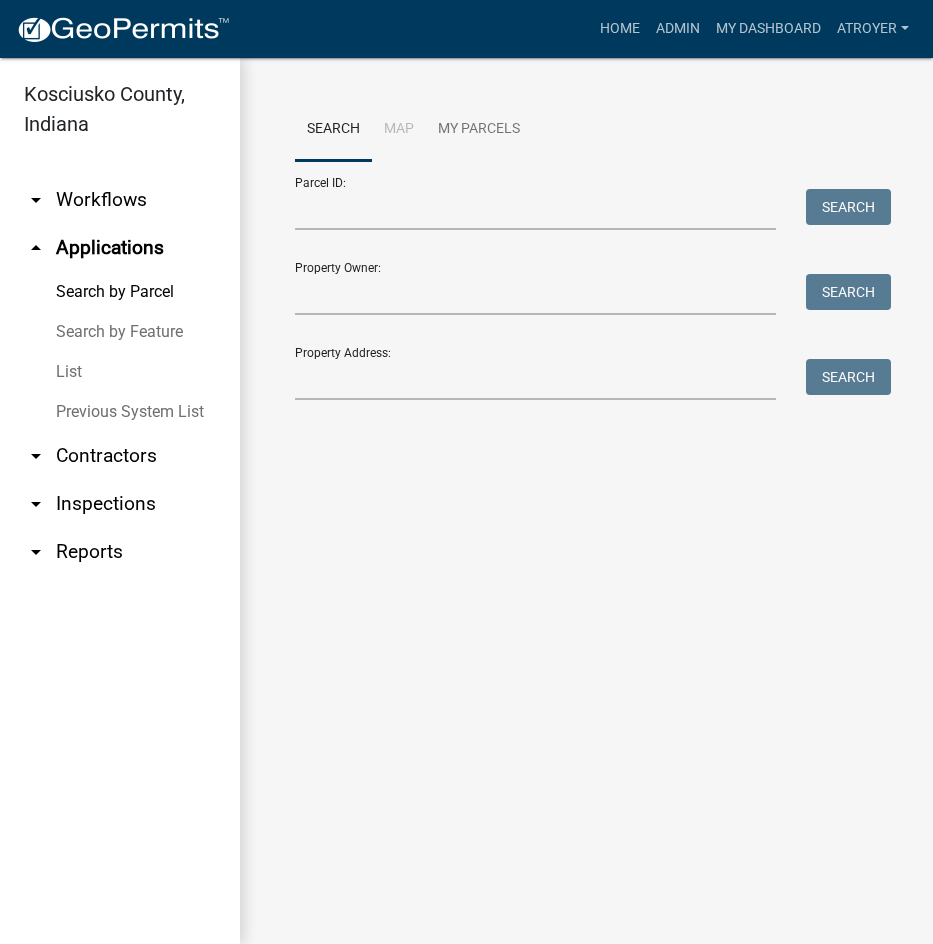 scroll, scrollTop: 0, scrollLeft: 0, axis: both 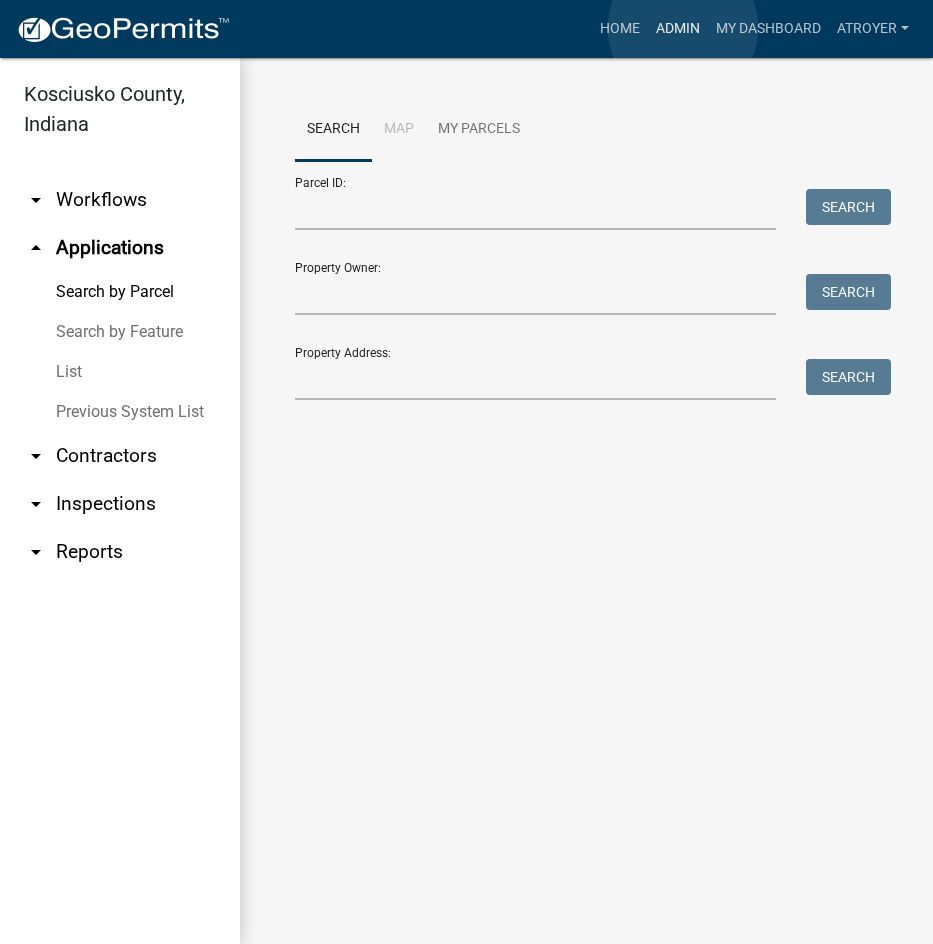click on "Admin" at bounding box center [678, 29] 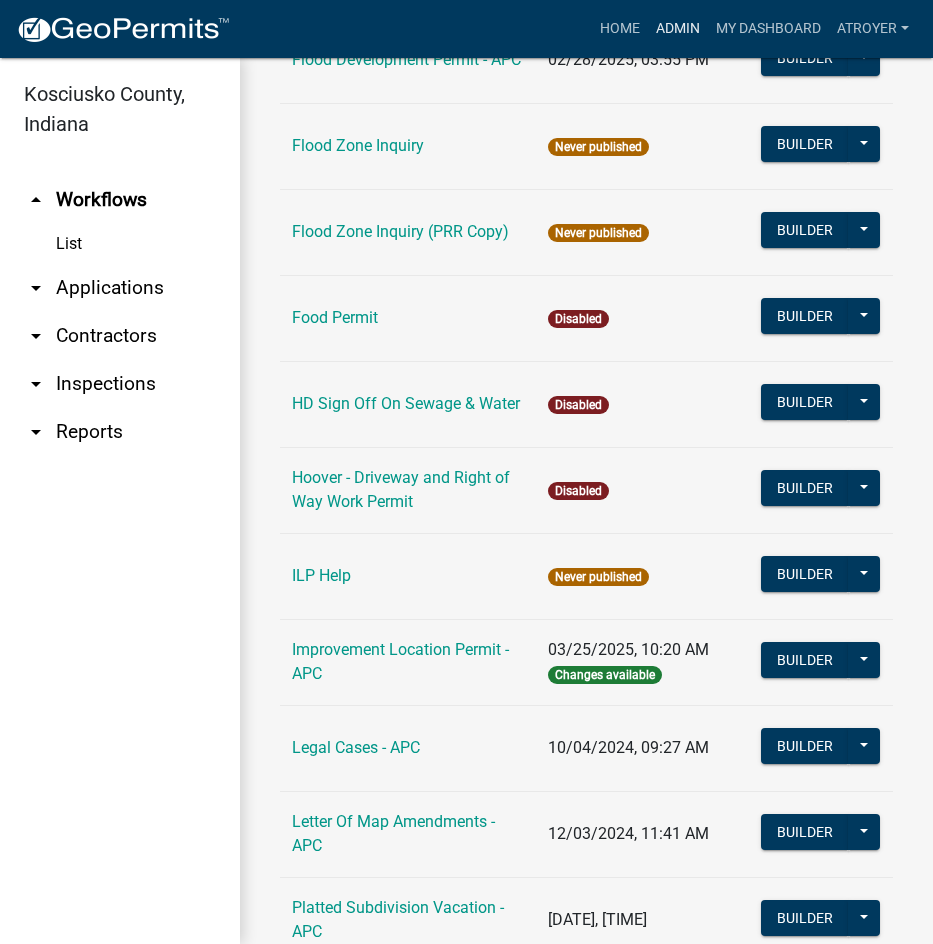 scroll, scrollTop: 2300, scrollLeft: 0, axis: vertical 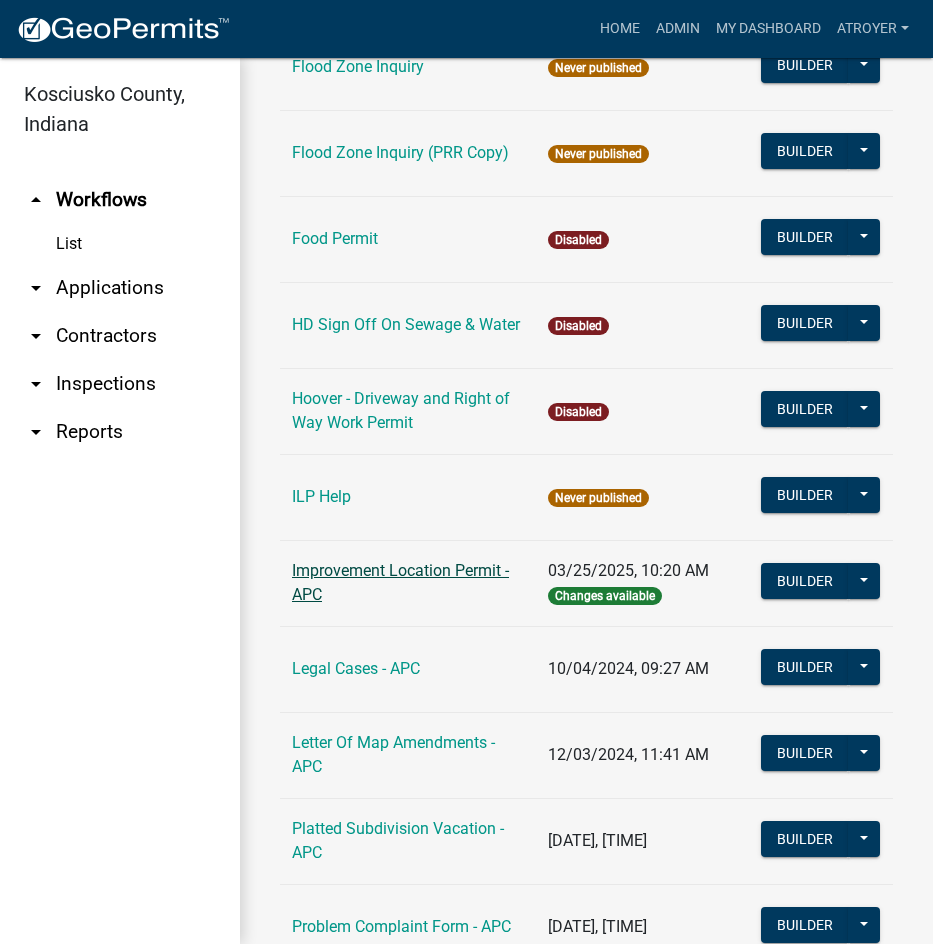 click on "Improvement Location Permit - APC" at bounding box center (400, 582) 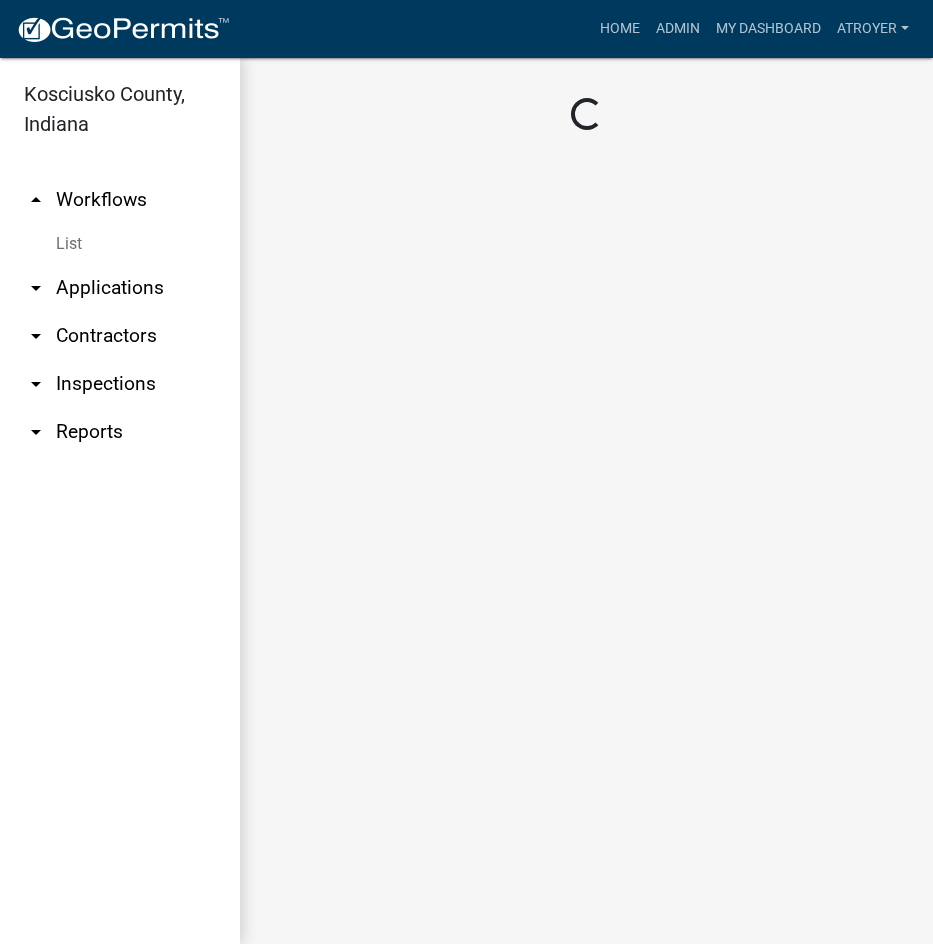 scroll, scrollTop: 0, scrollLeft: 0, axis: both 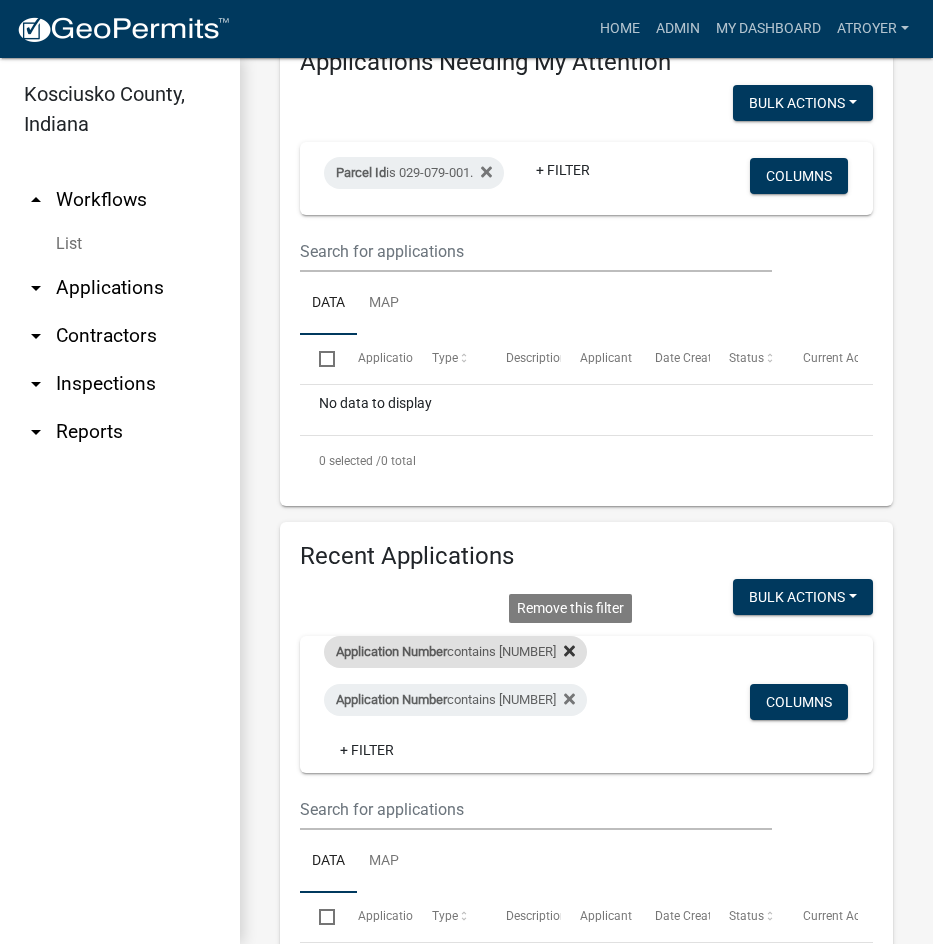 click 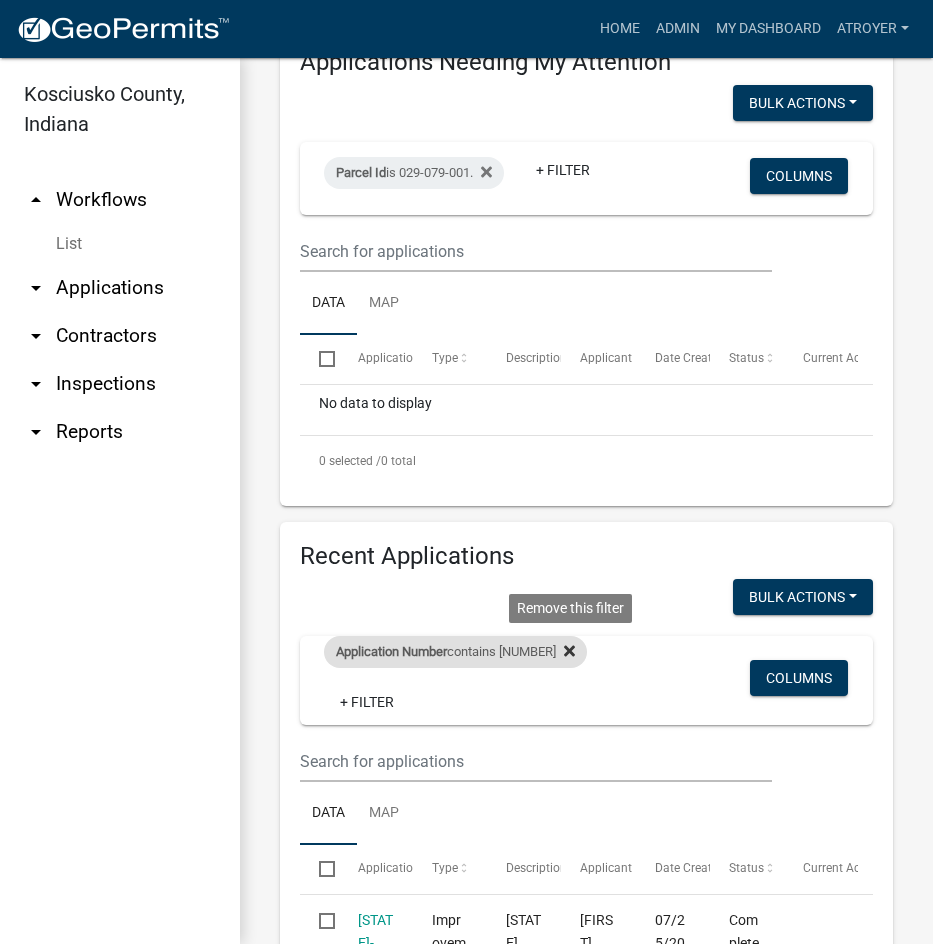 click 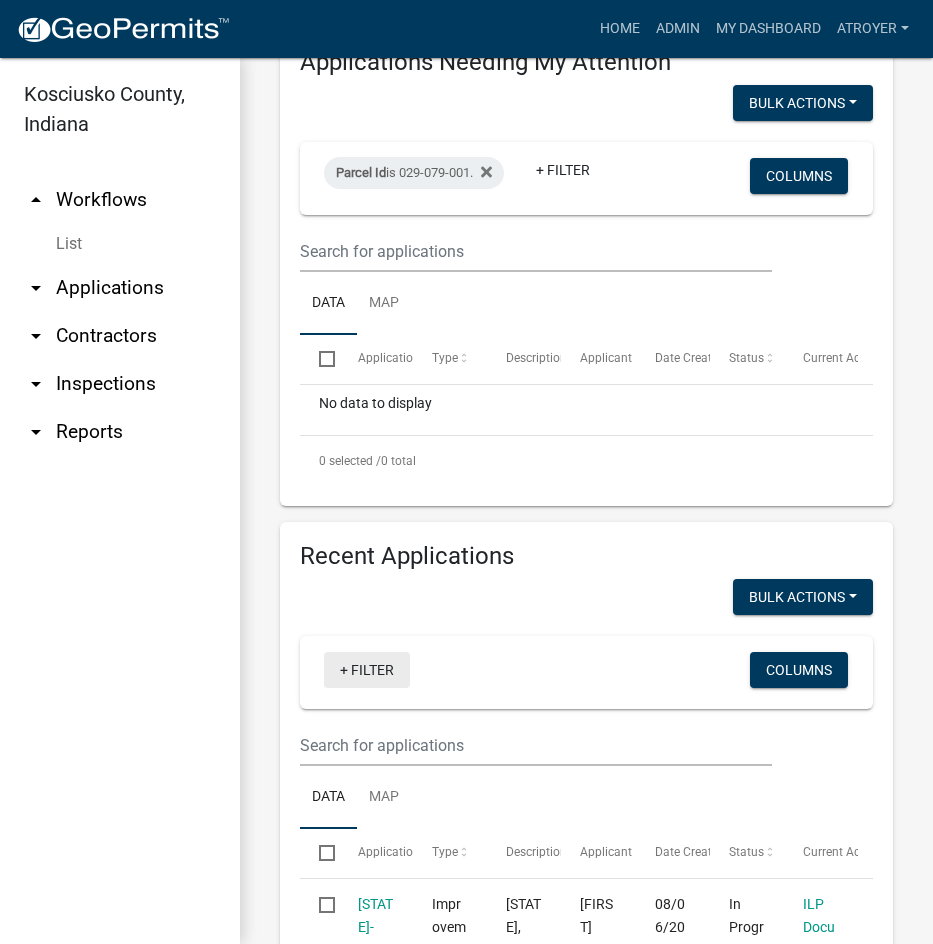 click on "+ Filter" 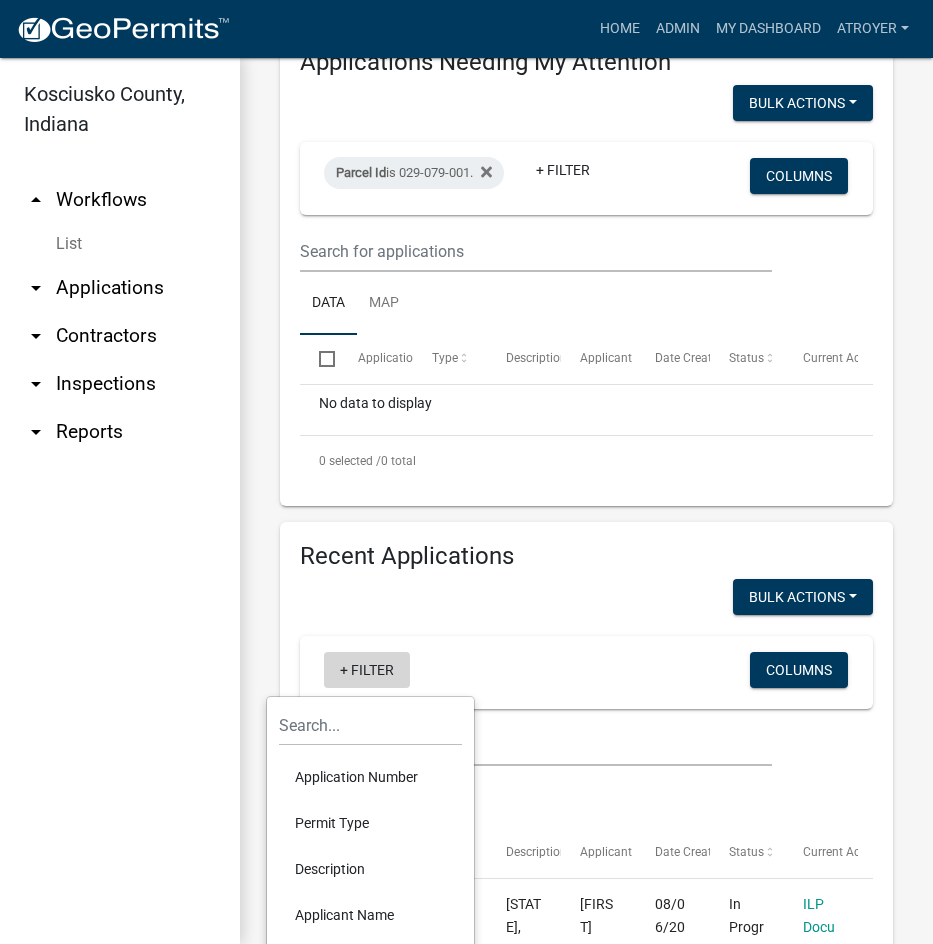 scroll, scrollTop: 529, scrollLeft: 0, axis: vertical 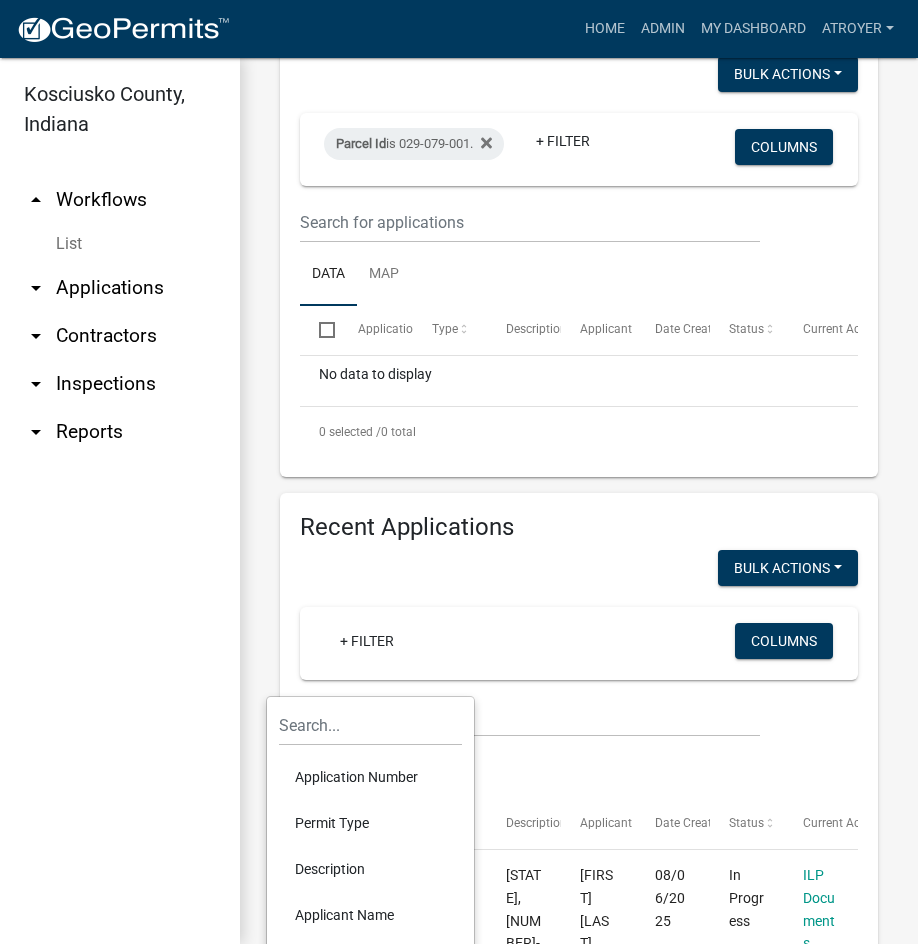 click on "Application Number" at bounding box center (370, 777) 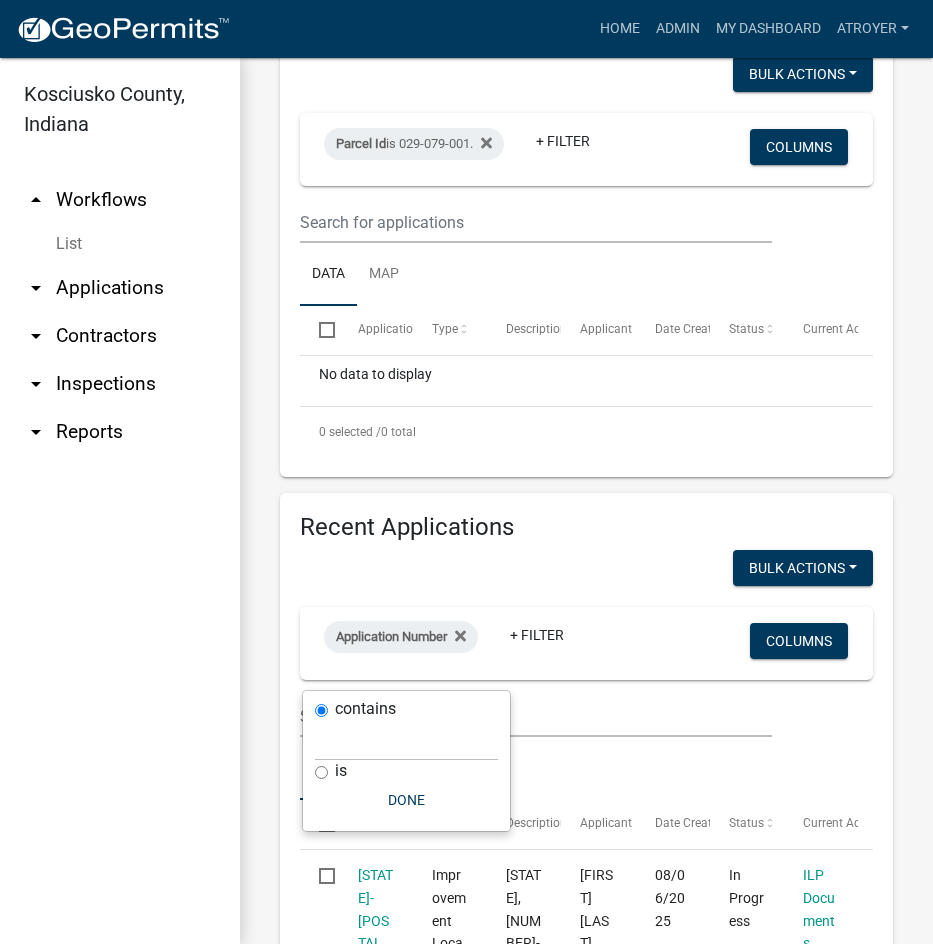 scroll, scrollTop: 500, scrollLeft: 0, axis: vertical 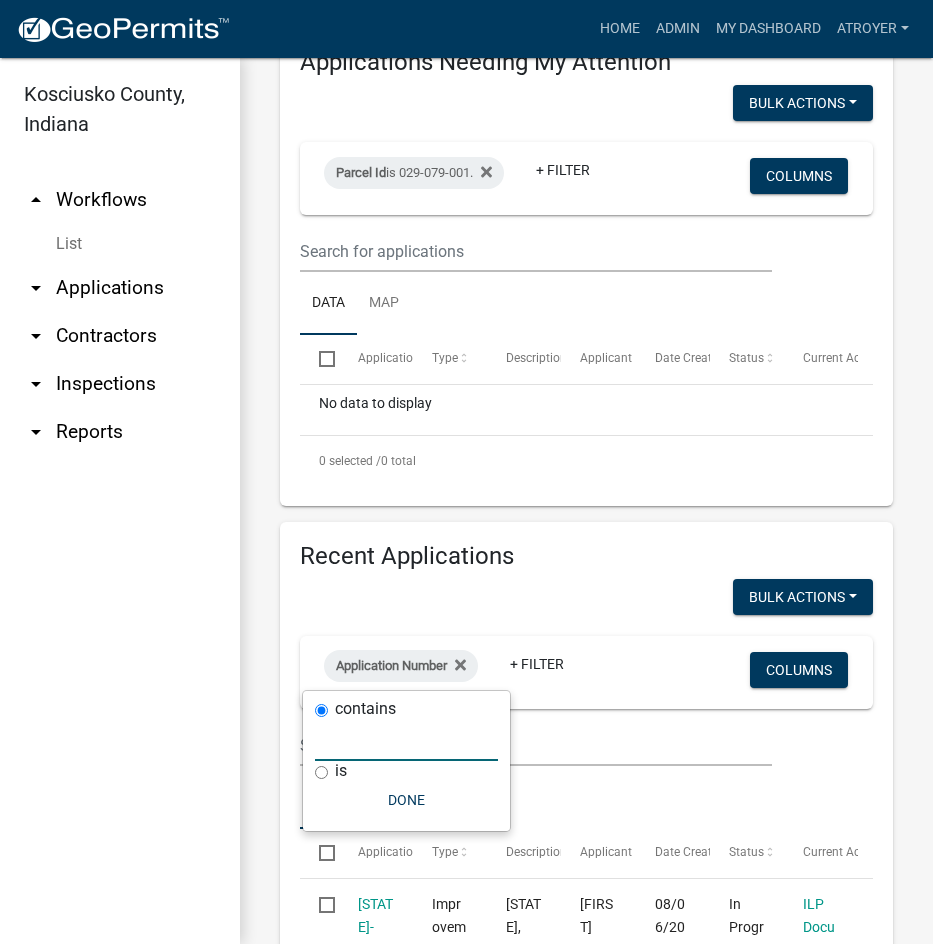click at bounding box center (406, 740) 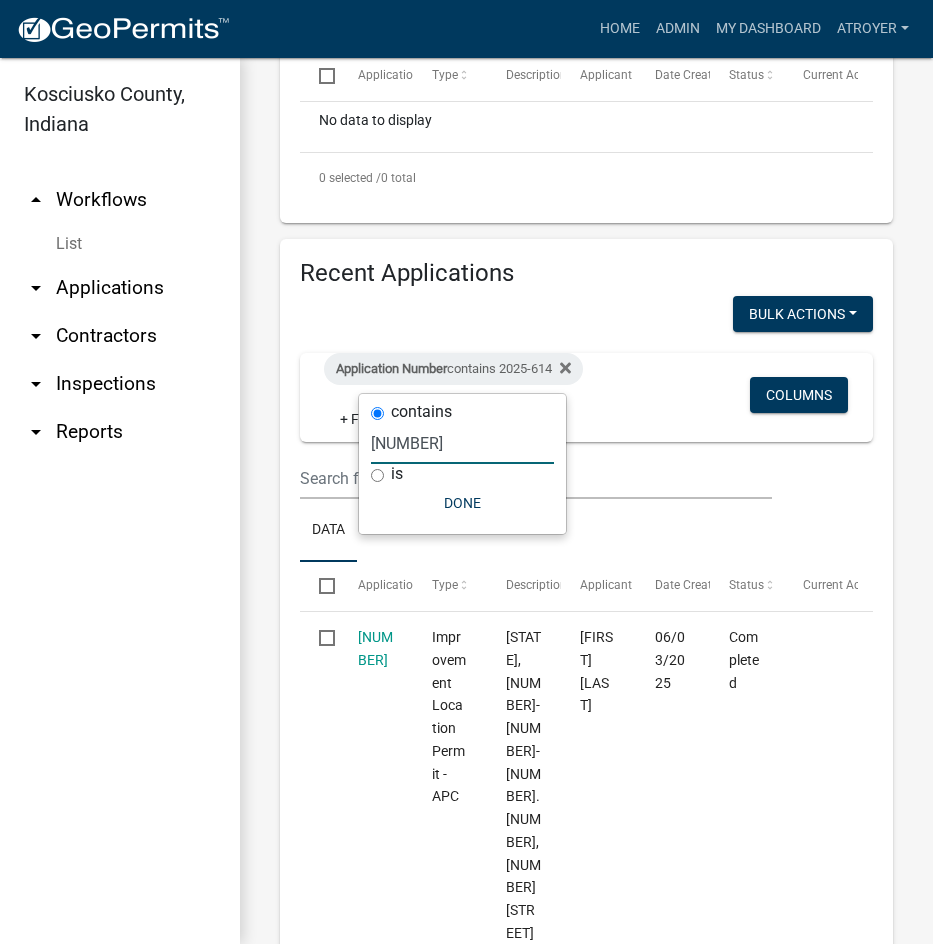 scroll, scrollTop: 800, scrollLeft: 0, axis: vertical 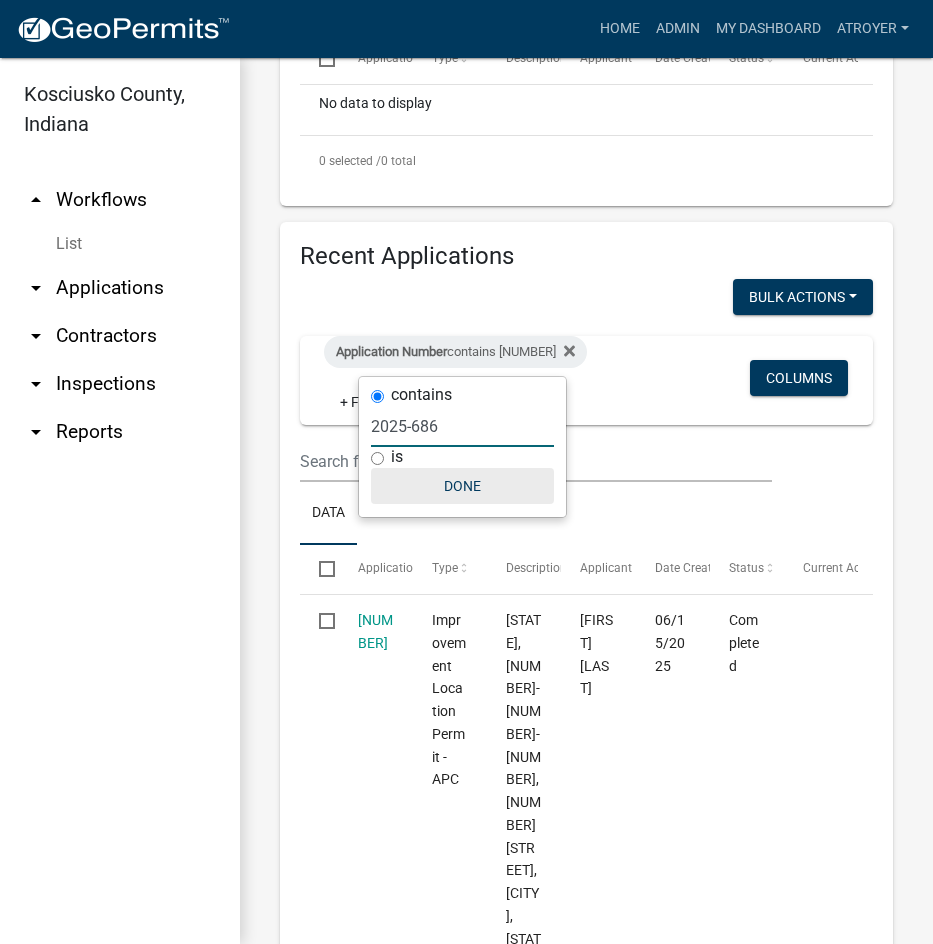 type on "2025-686" 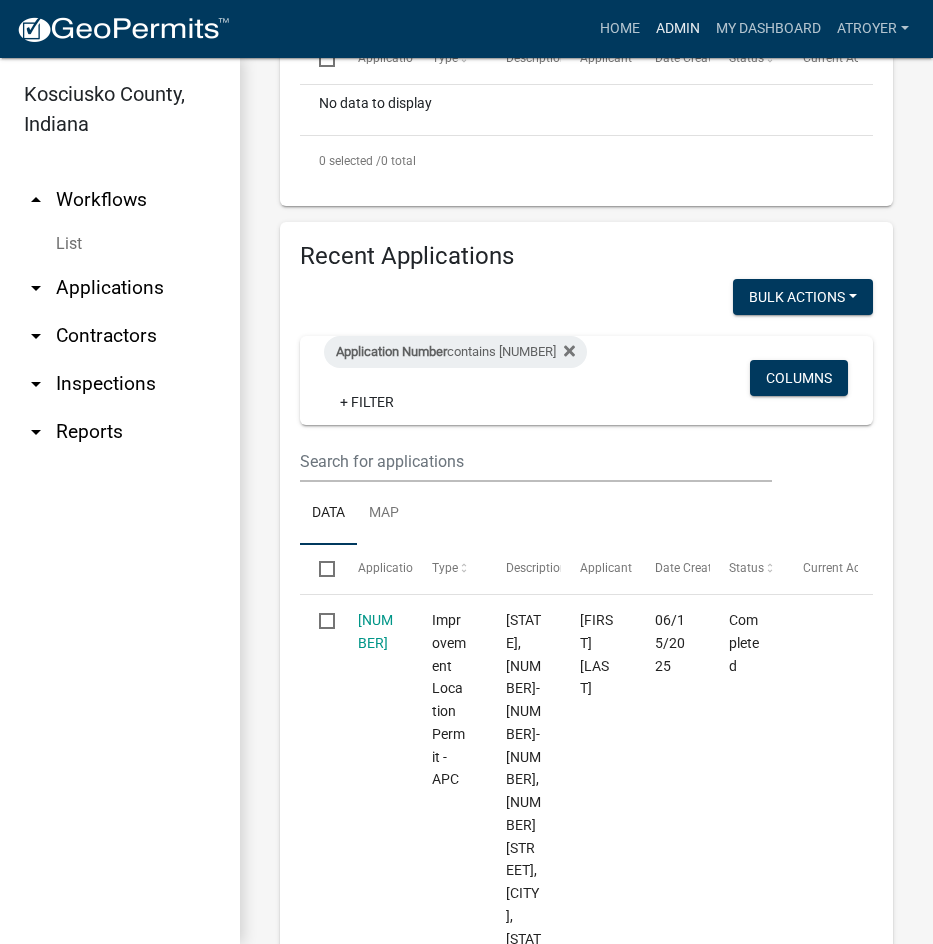 click on "Admin" at bounding box center [678, 29] 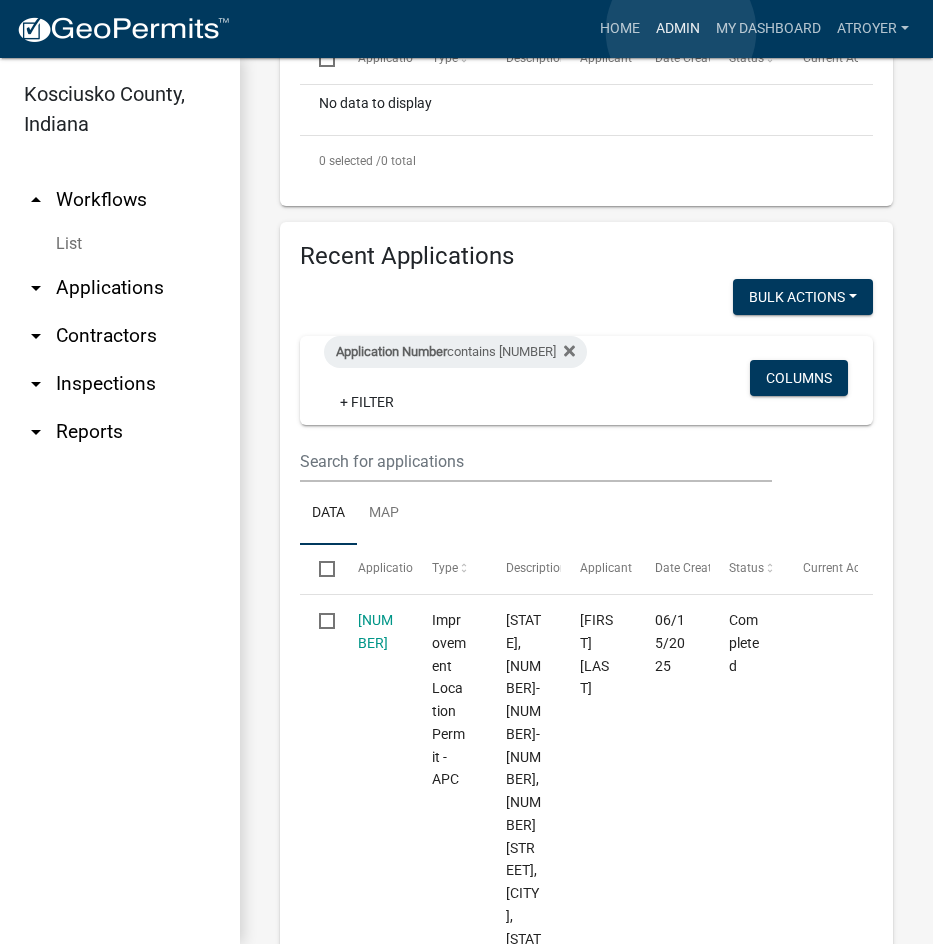 scroll, scrollTop: 0, scrollLeft: 0, axis: both 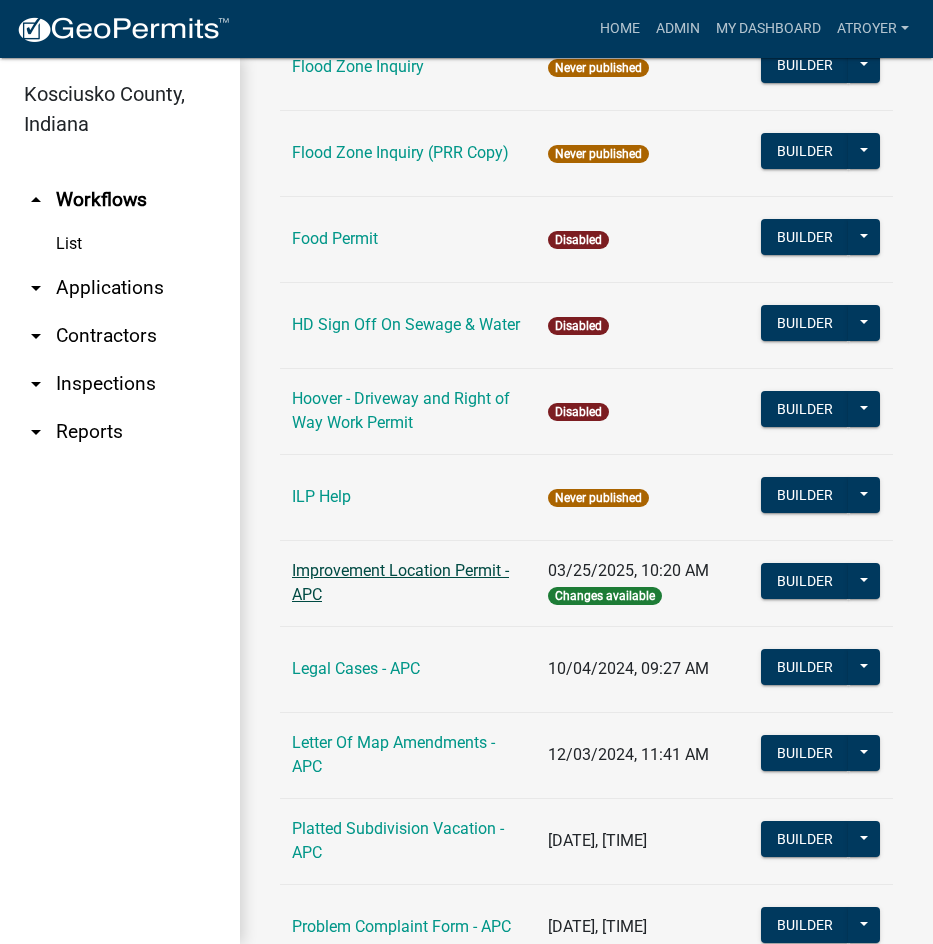 click on "Improvement Location Permit - APC" at bounding box center [400, 582] 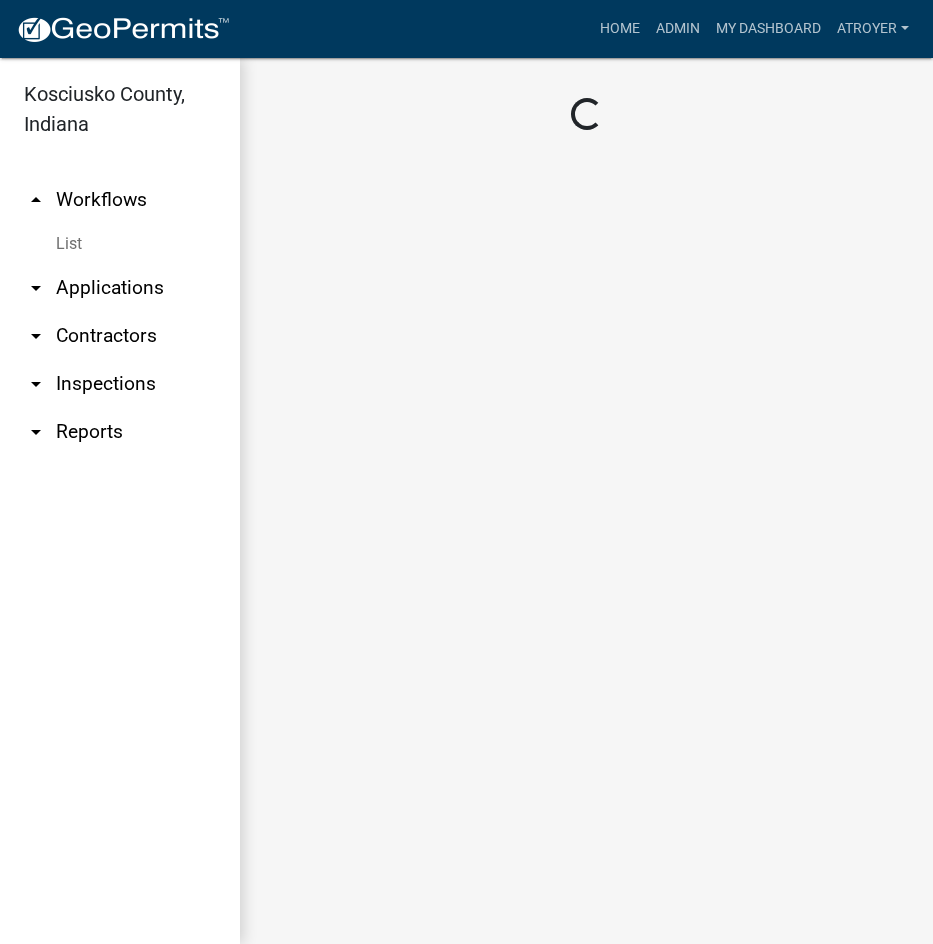 scroll, scrollTop: 0, scrollLeft: 0, axis: both 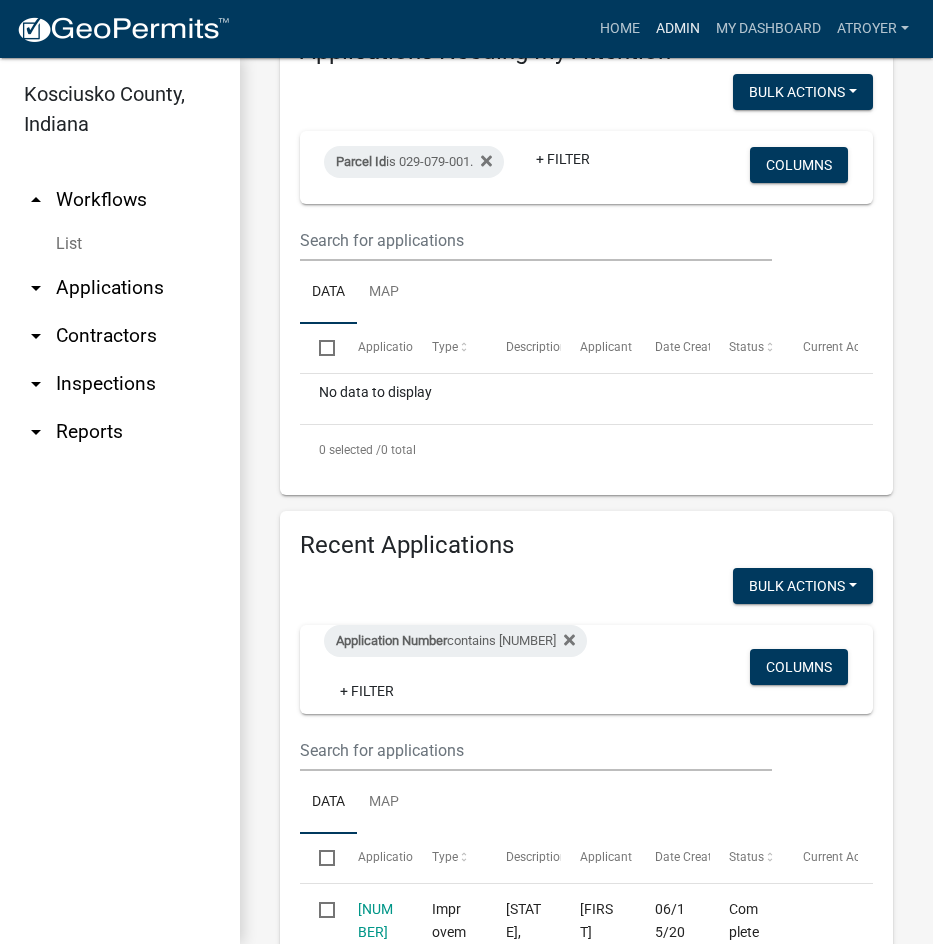 click on "Admin" at bounding box center (678, 29) 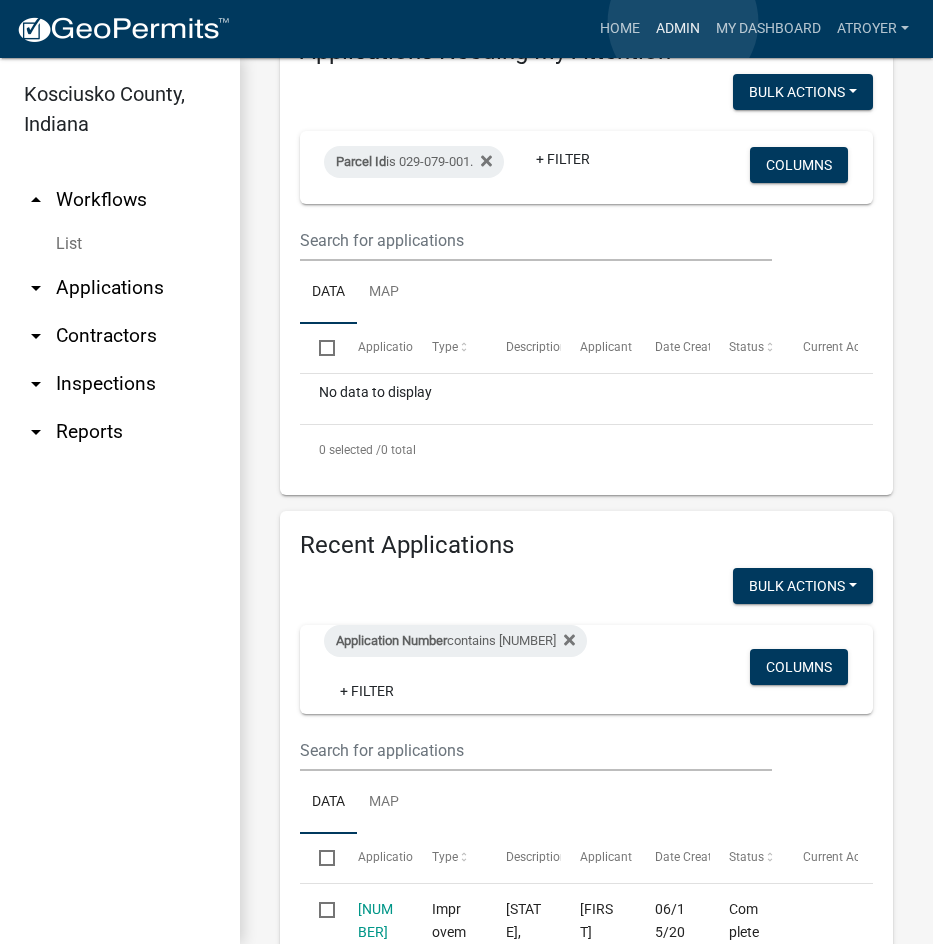 scroll, scrollTop: 0, scrollLeft: 0, axis: both 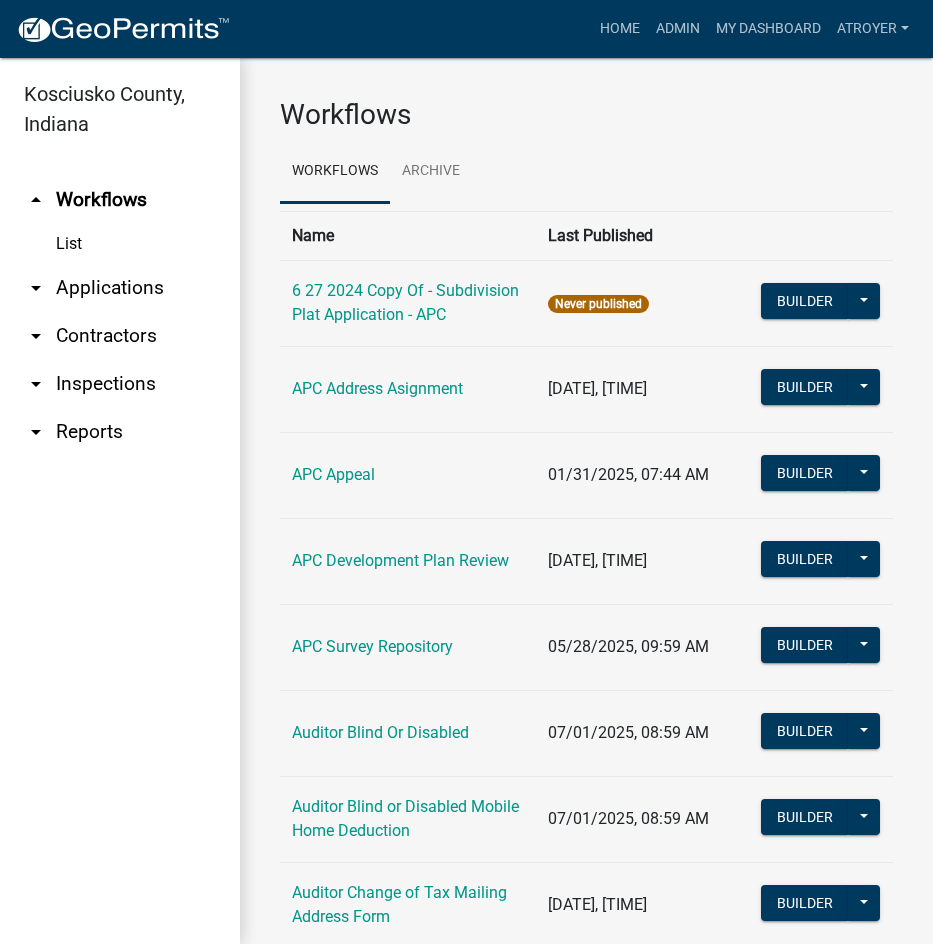 click on "arrow_drop_down   Applications" at bounding box center [120, 288] 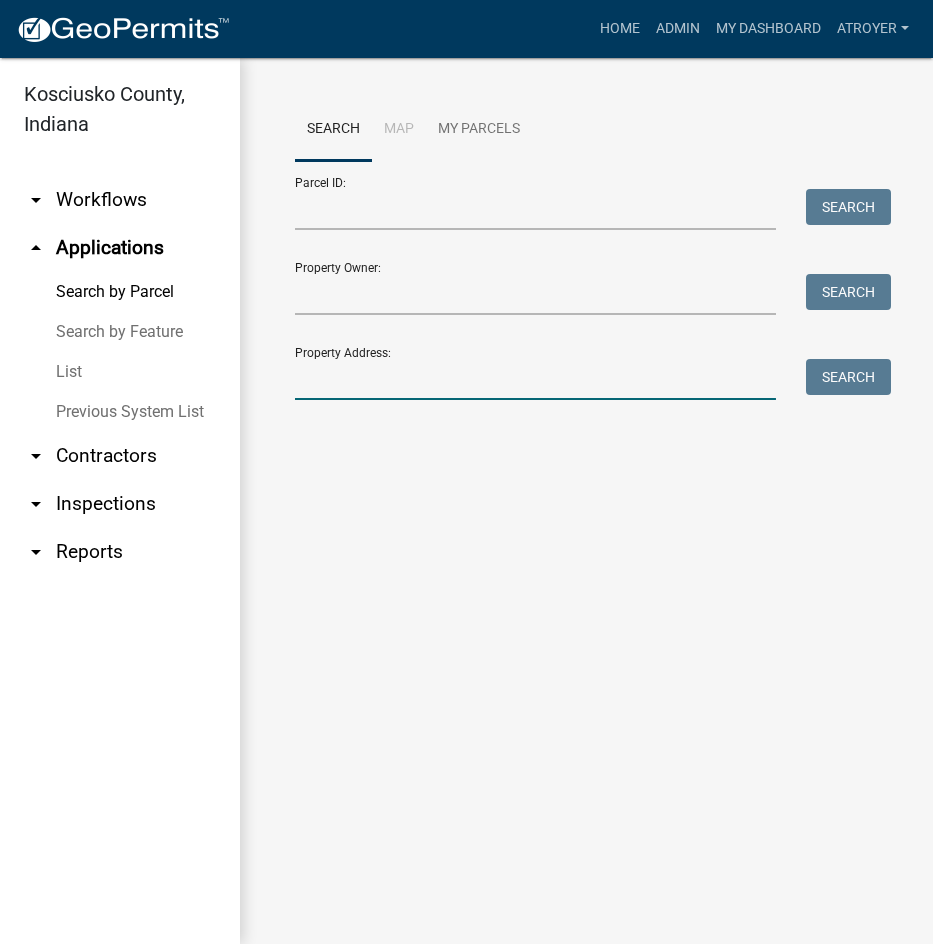 click on "Property Address:" at bounding box center [535, 379] 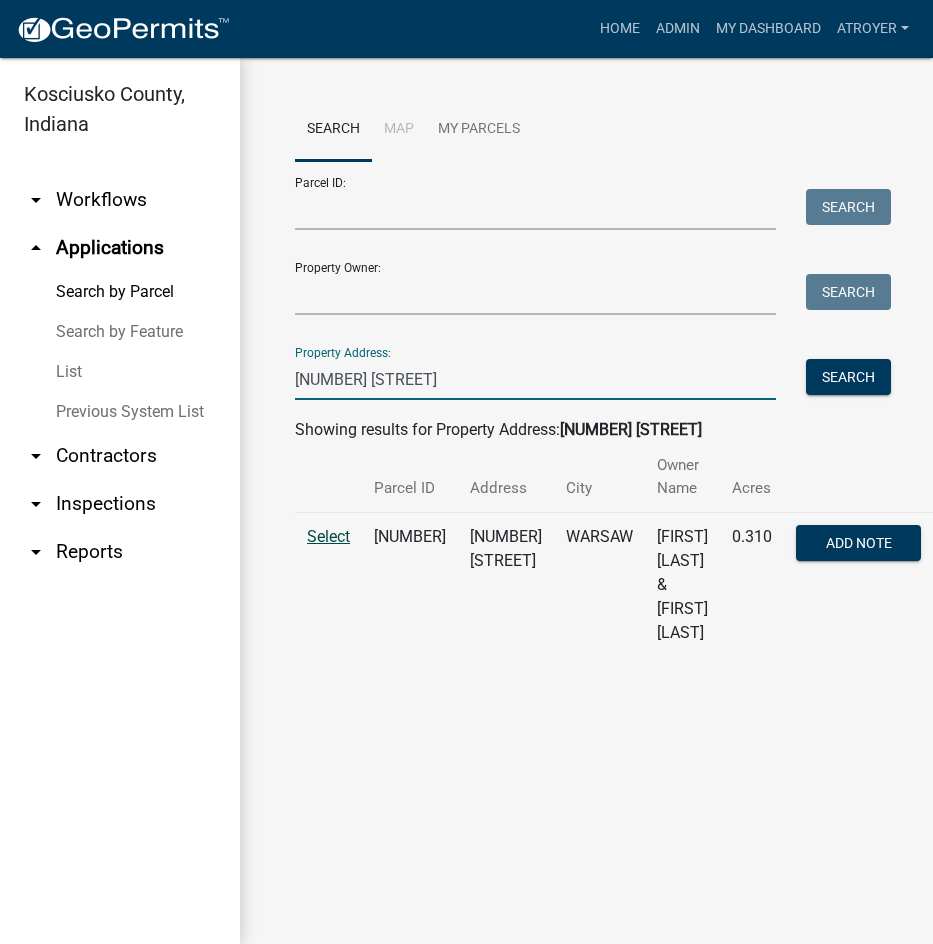 type on "951 Chapman Lake Dr" 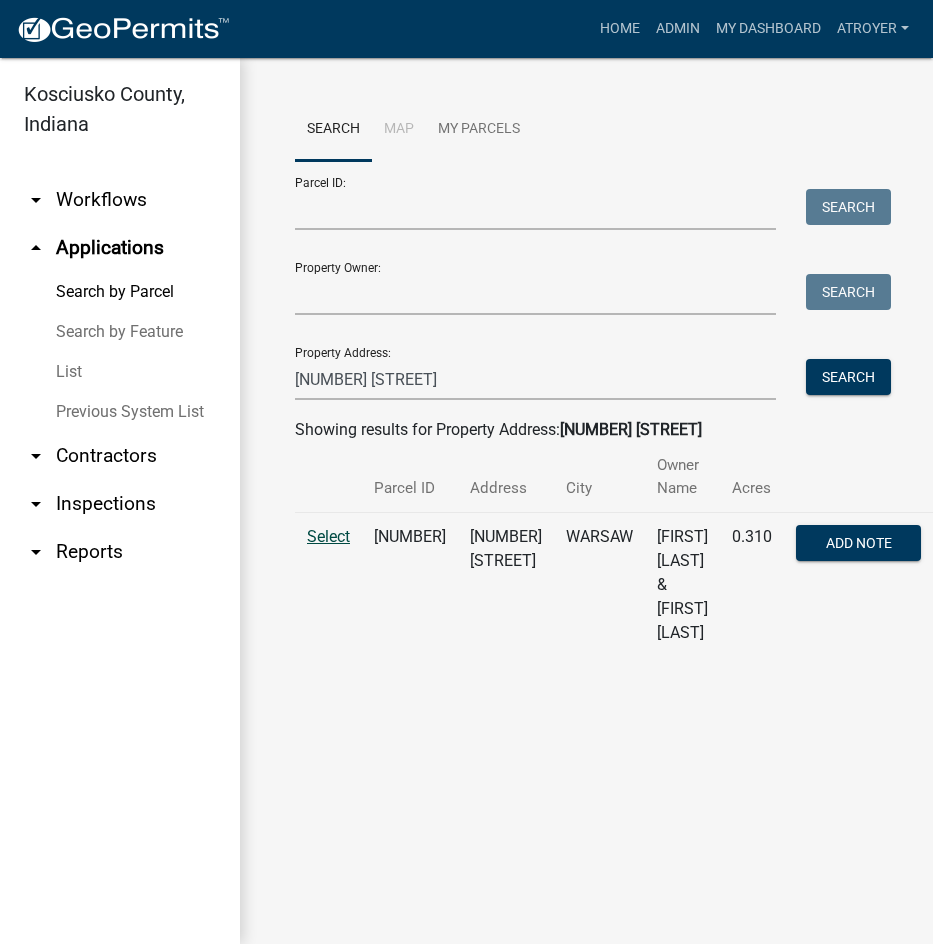 click on "Select" at bounding box center (328, 536) 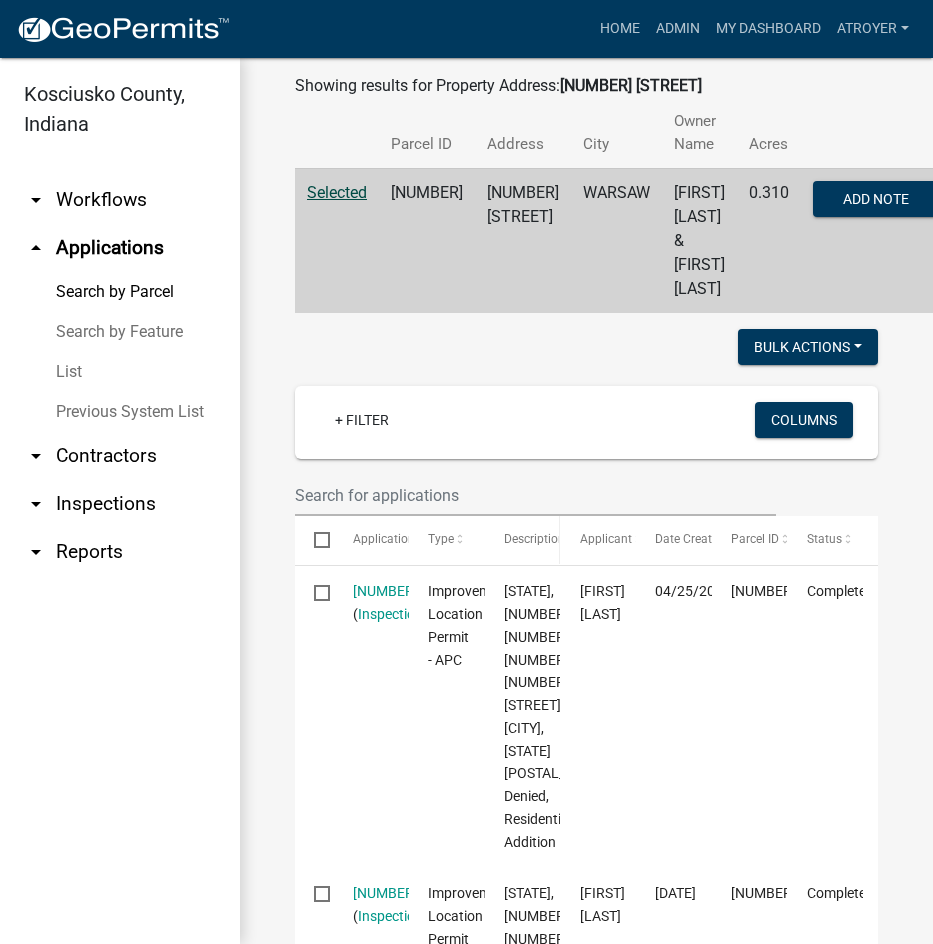 scroll, scrollTop: 400, scrollLeft: 0, axis: vertical 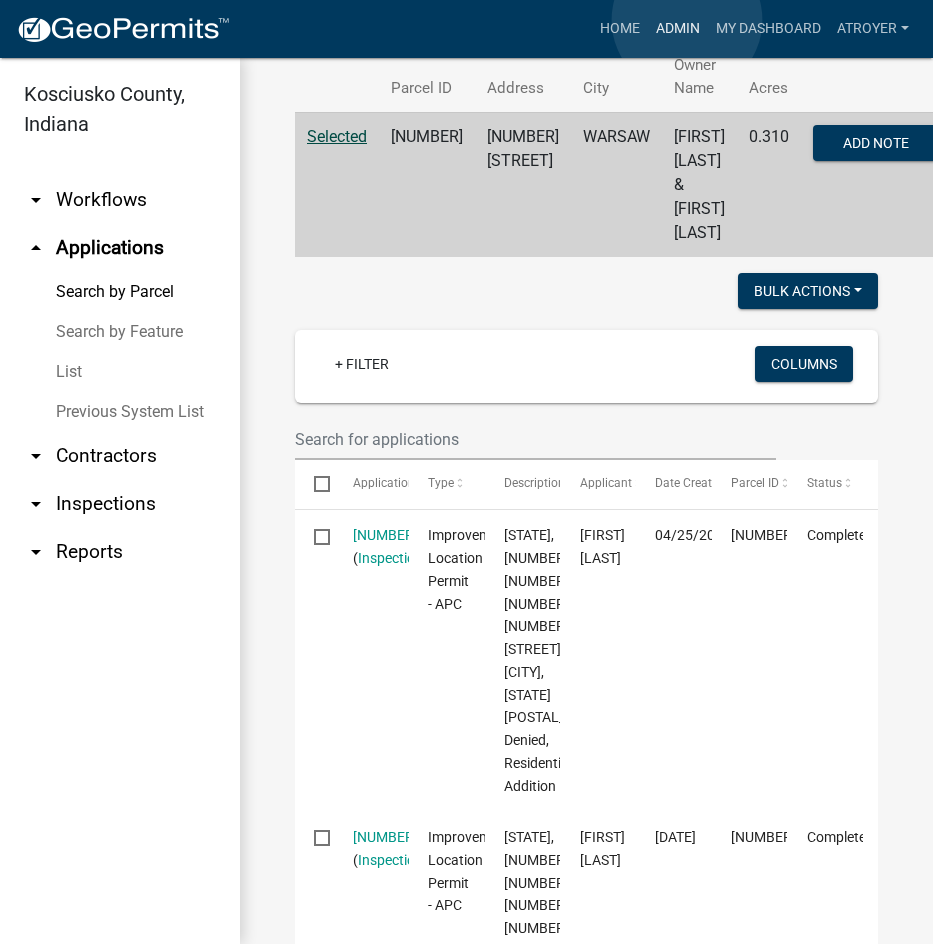 click on "Admin" at bounding box center [678, 29] 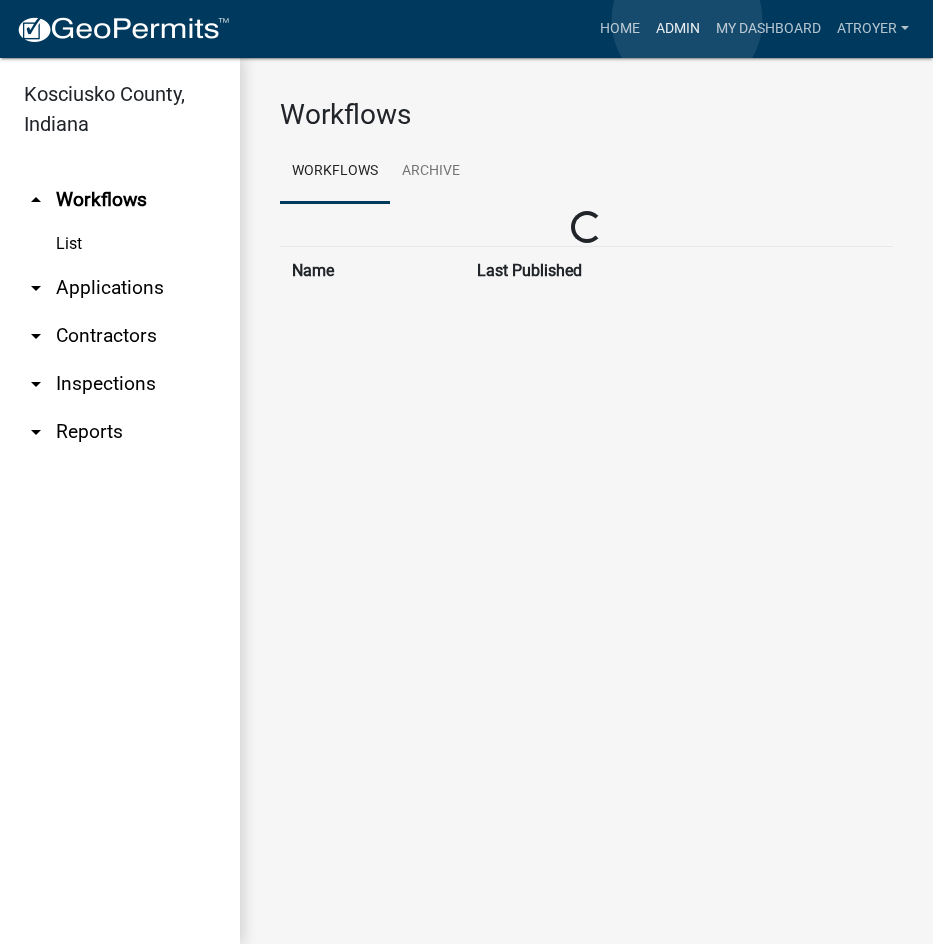 scroll, scrollTop: 0, scrollLeft: 0, axis: both 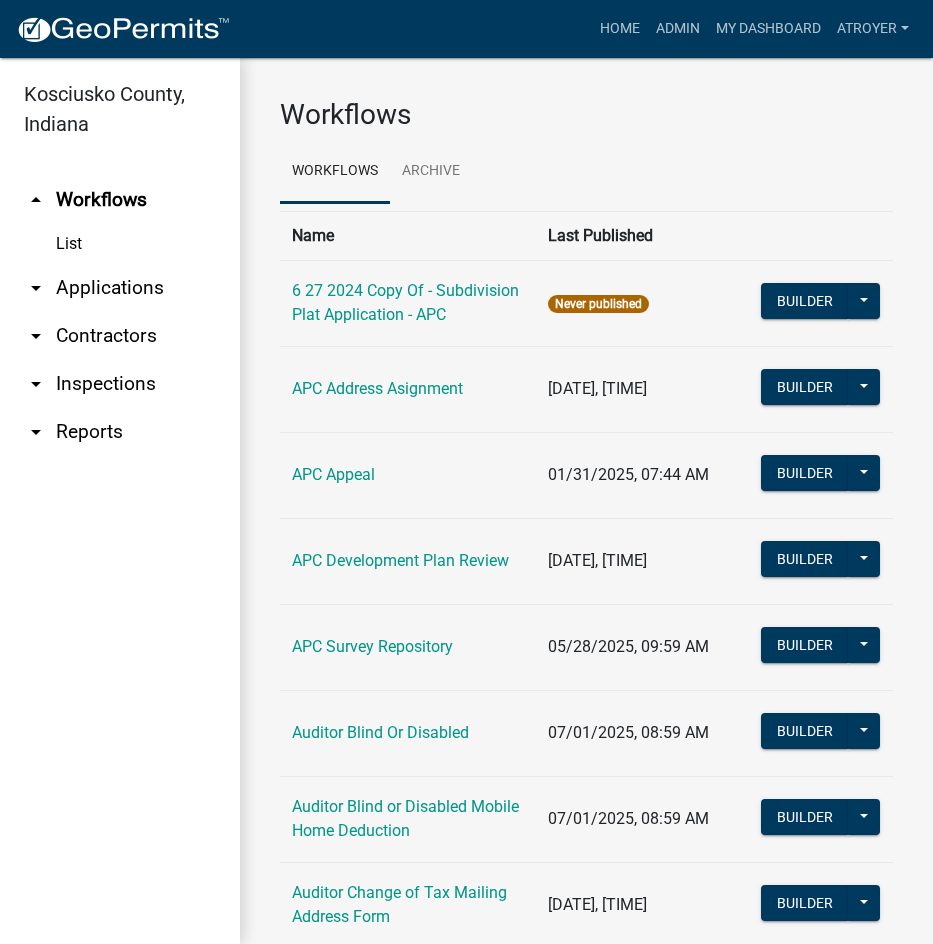 click on "arrow_drop_down   Applications" at bounding box center (120, 288) 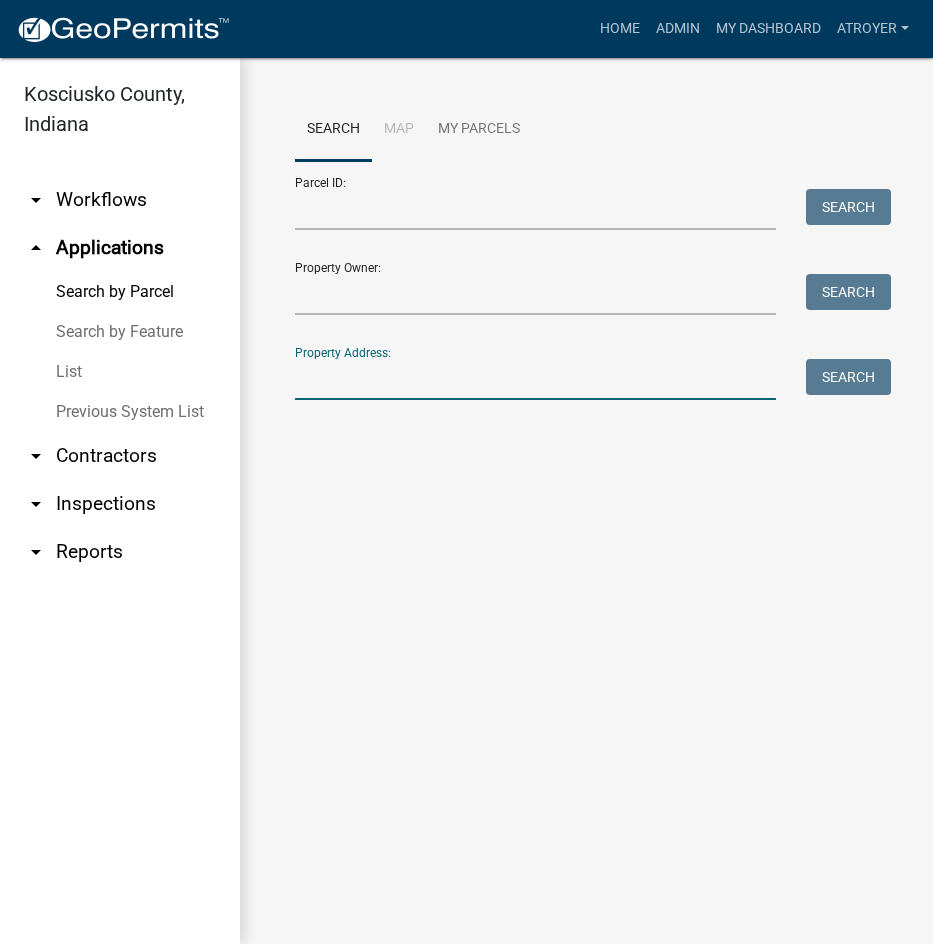 click on "Property Address:" at bounding box center [535, 379] 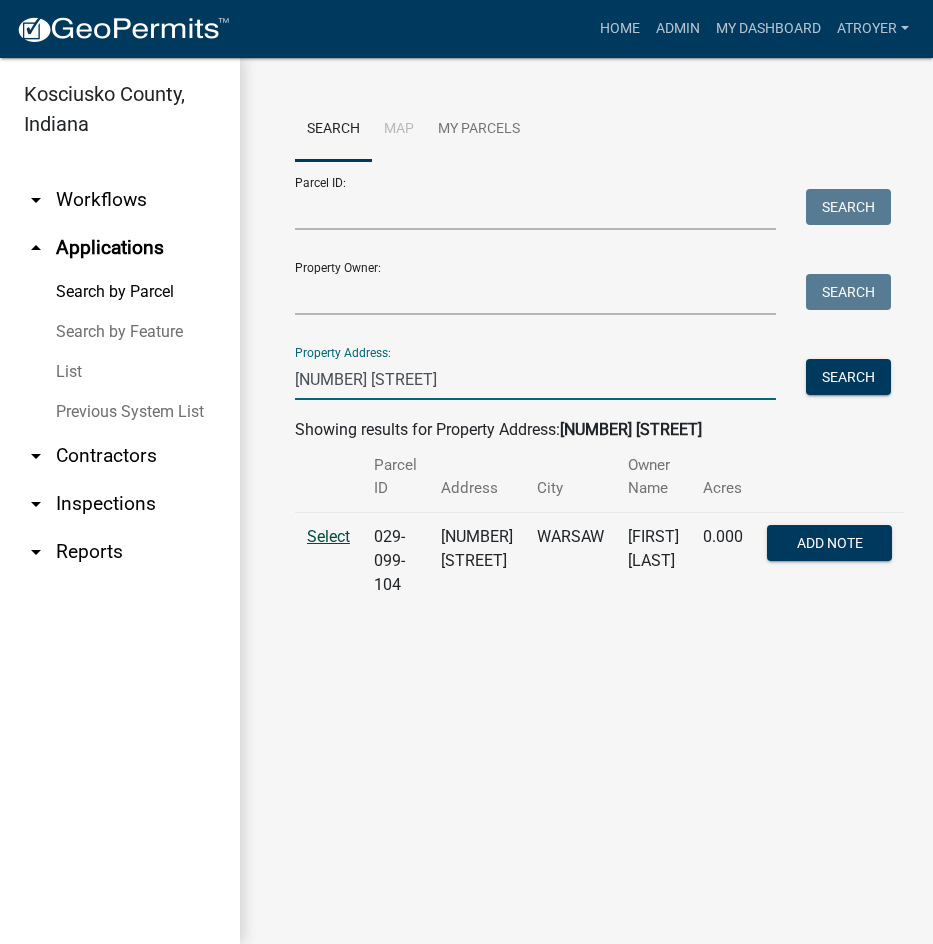 type on "66 ems c17" 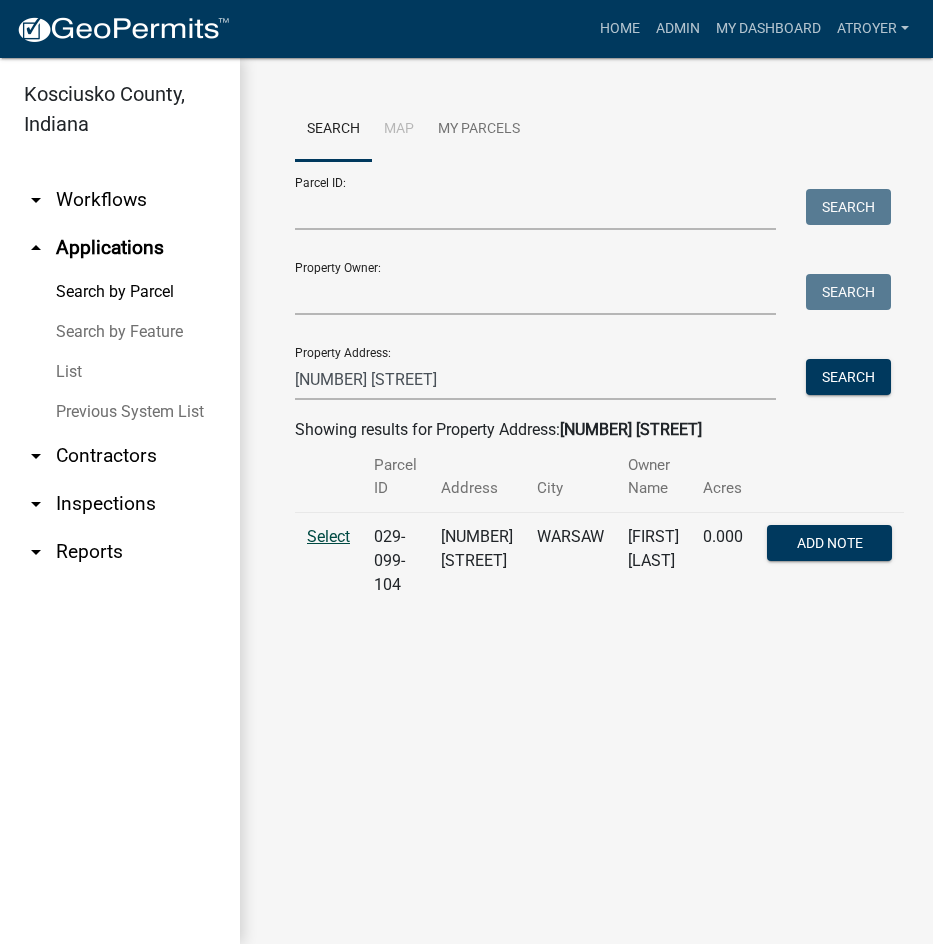 click on "Select" at bounding box center [328, 536] 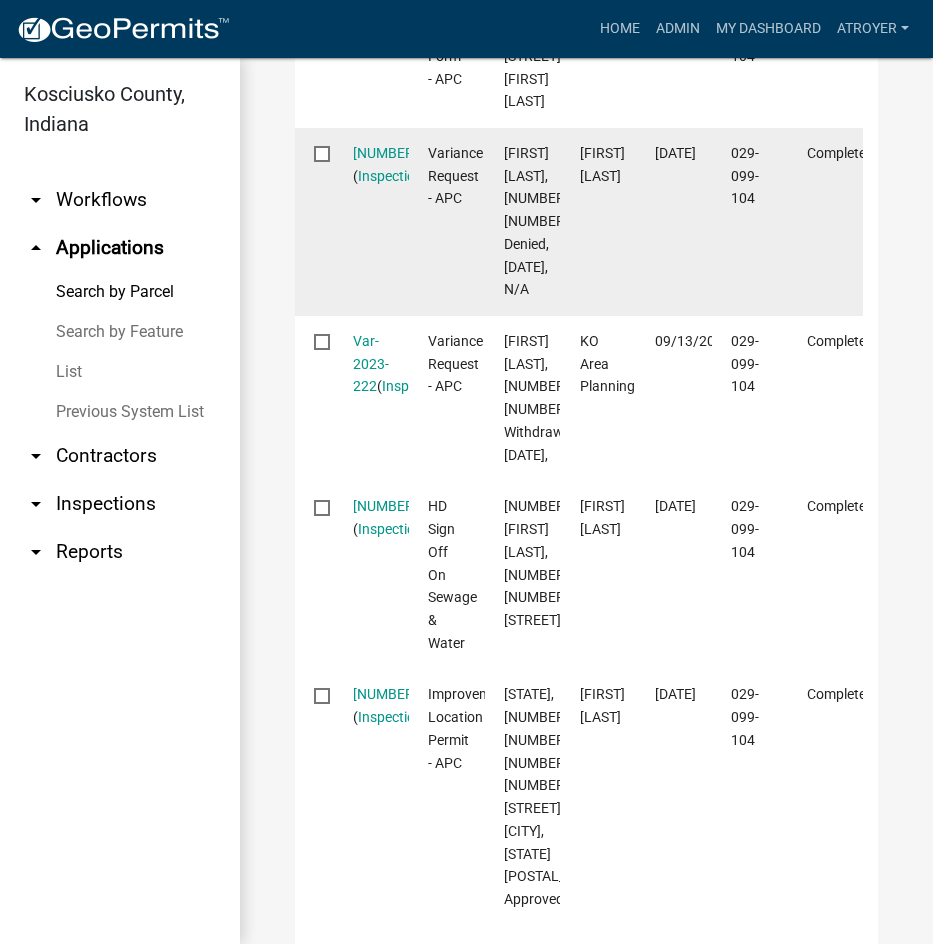 scroll, scrollTop: 900, scrollLeft: 0, axis: vertical 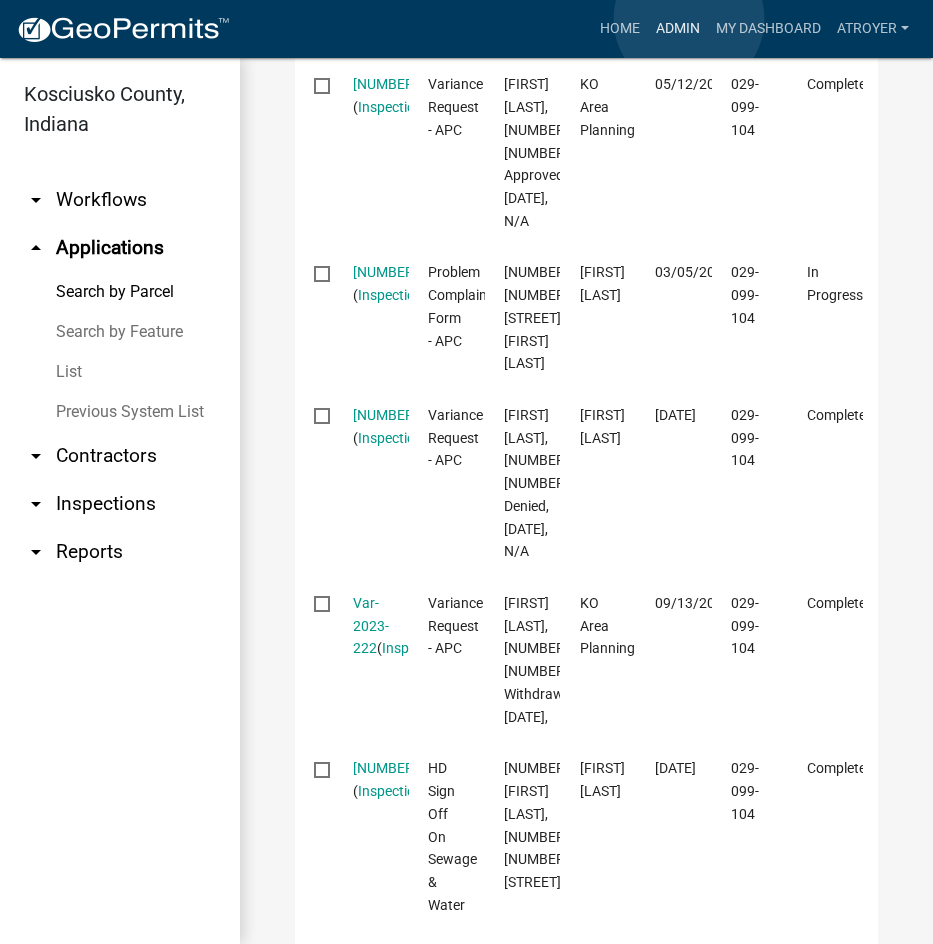 click on "Admin" at bounding box center (678, 29) 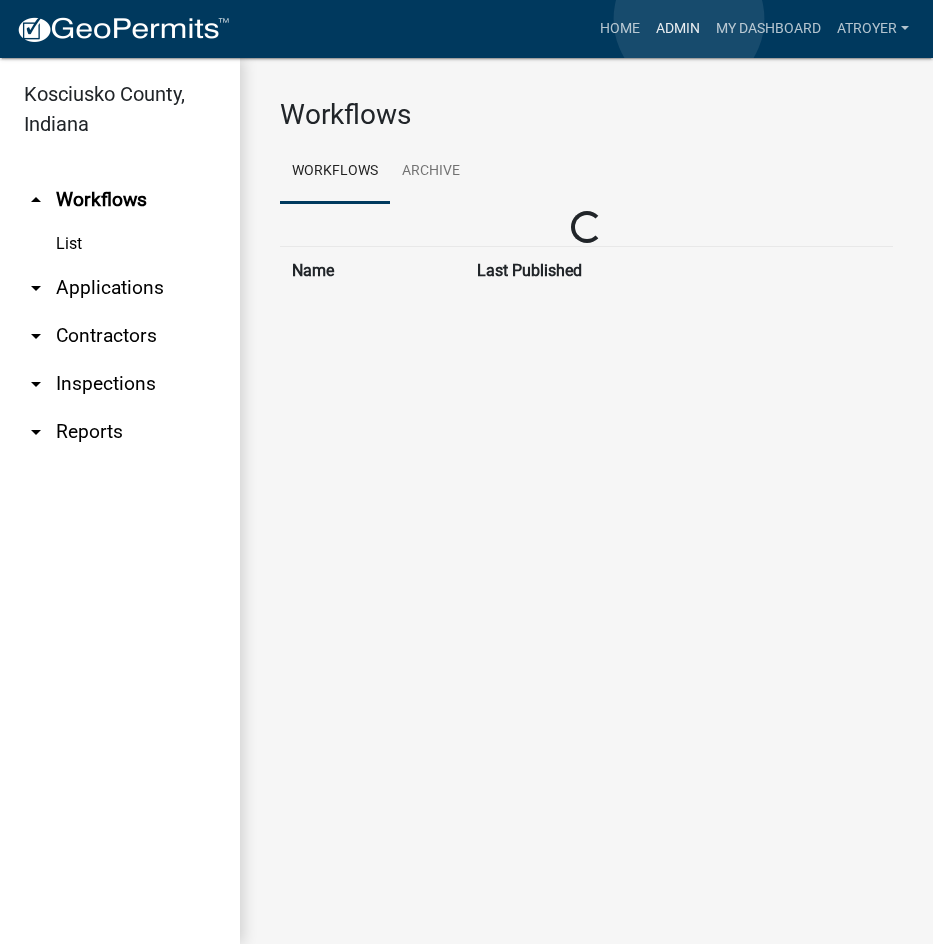 scroll, scrollTop: 0, scrollLeft: 0, axis: both 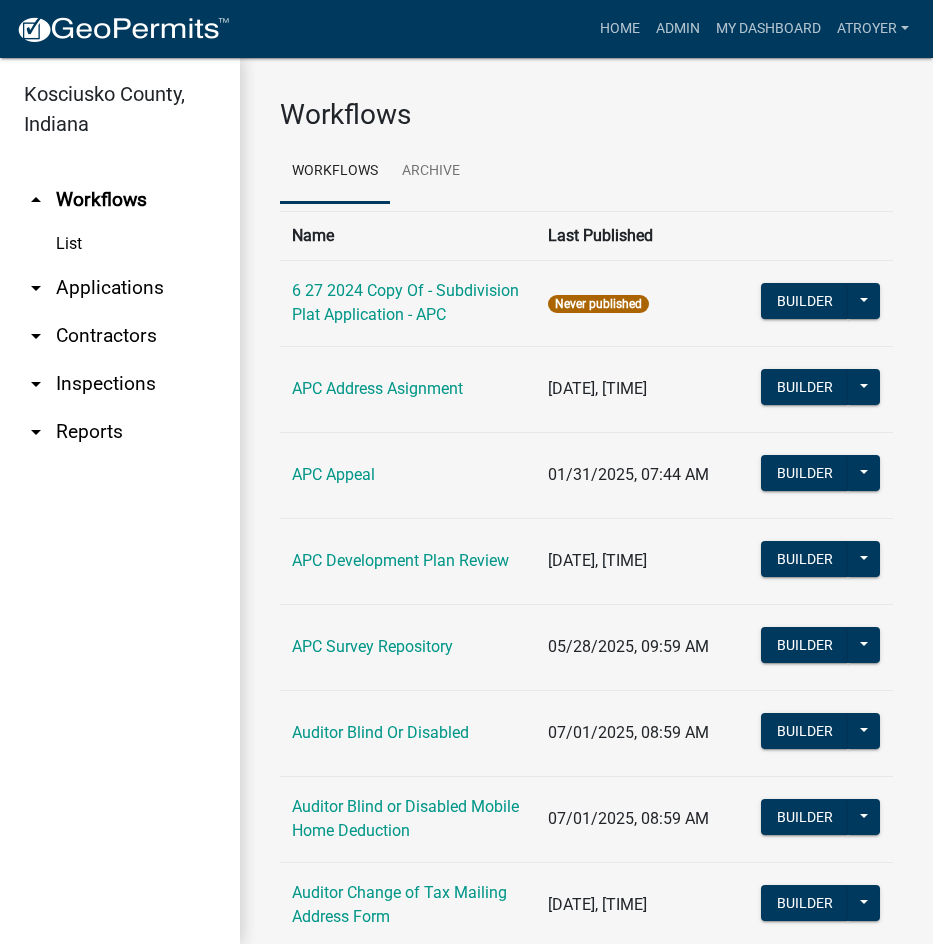 click on "arrow_drop_down   Applications" at bounding box center [120, 288] 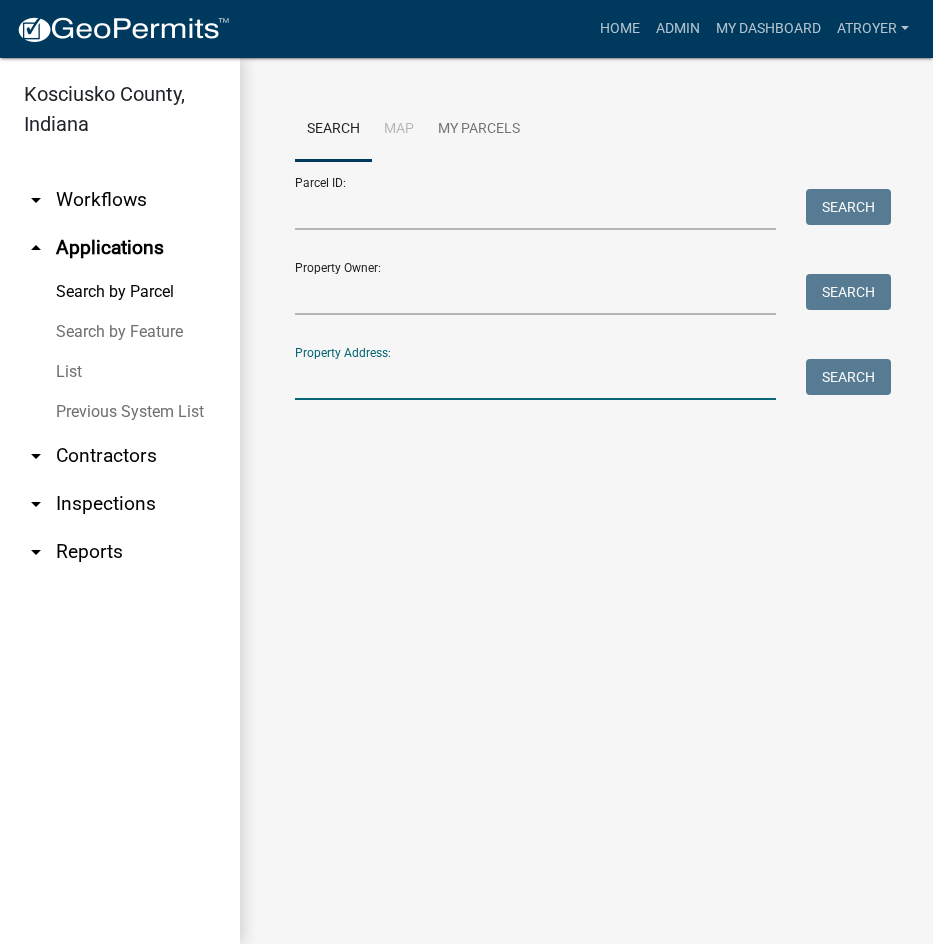 click on "Property Address:" at bounding box center (535, 379) 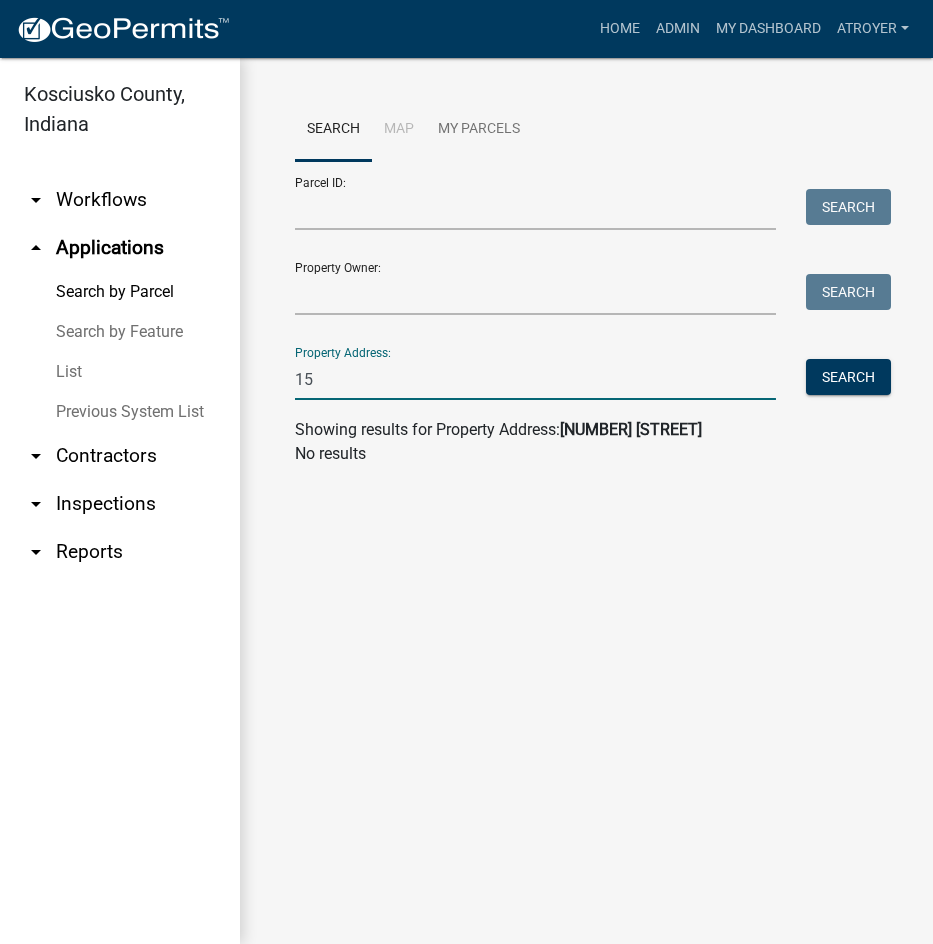 type on "1" 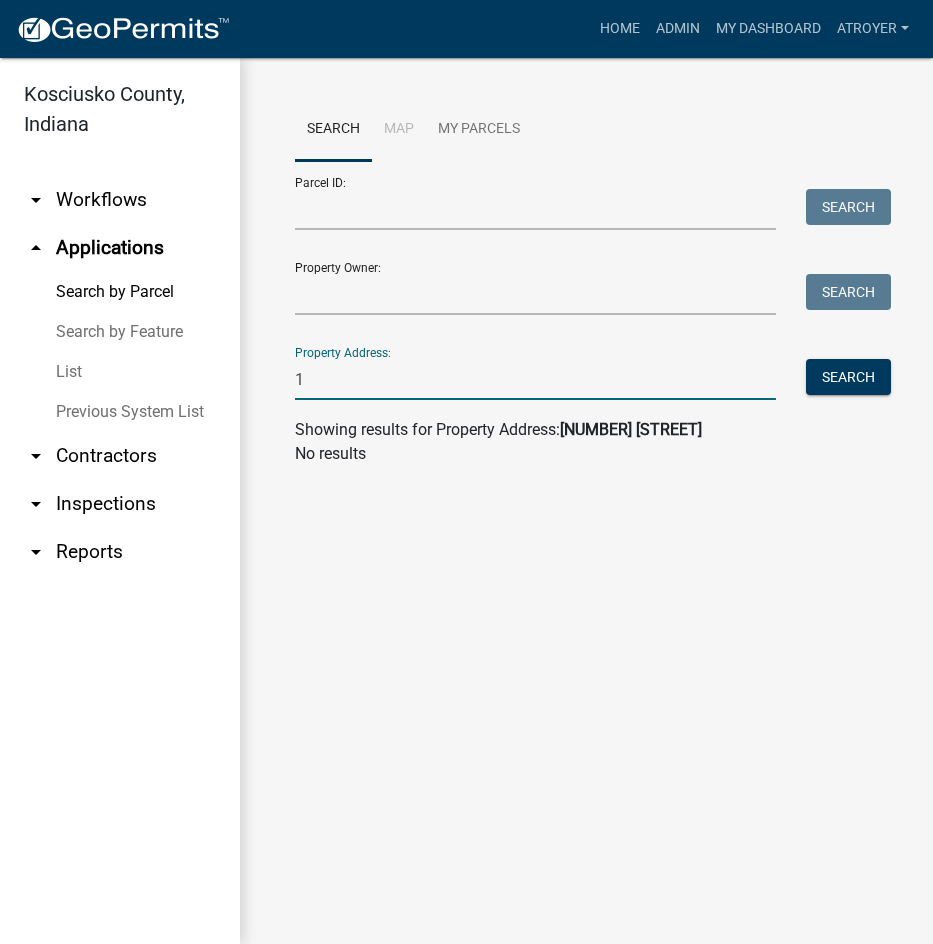 type 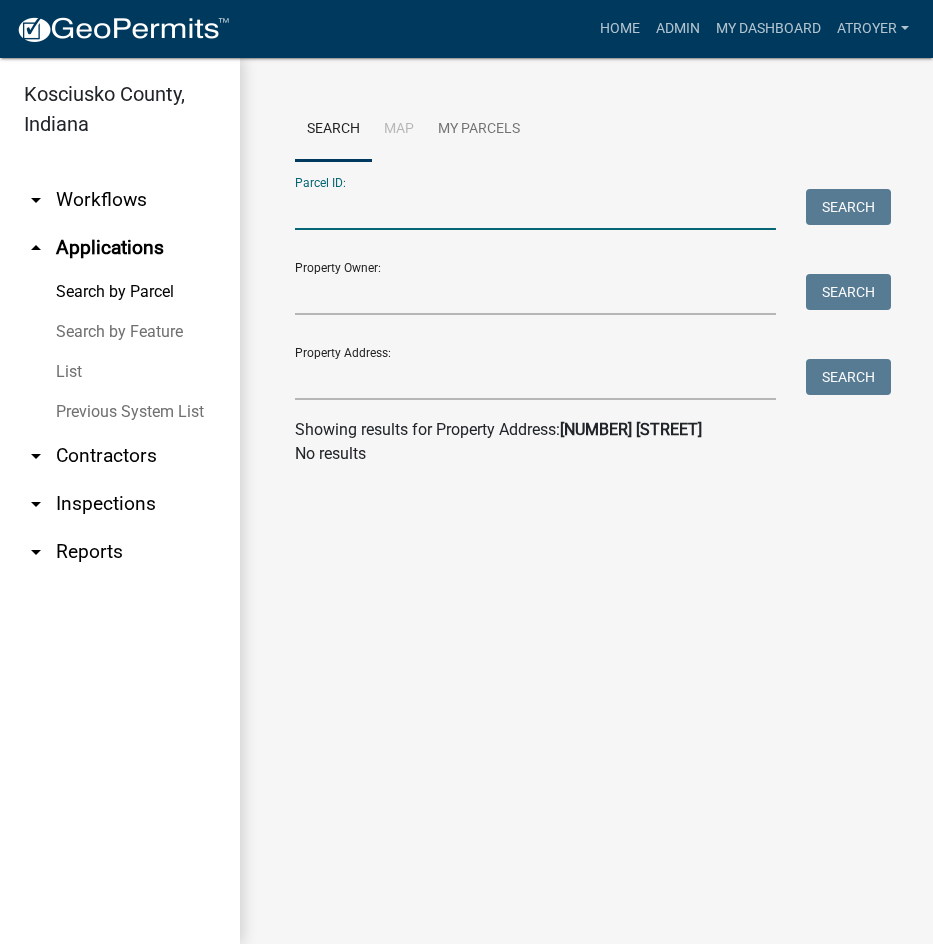 click on "Parcel ID:" at bounding box center [535, 209] 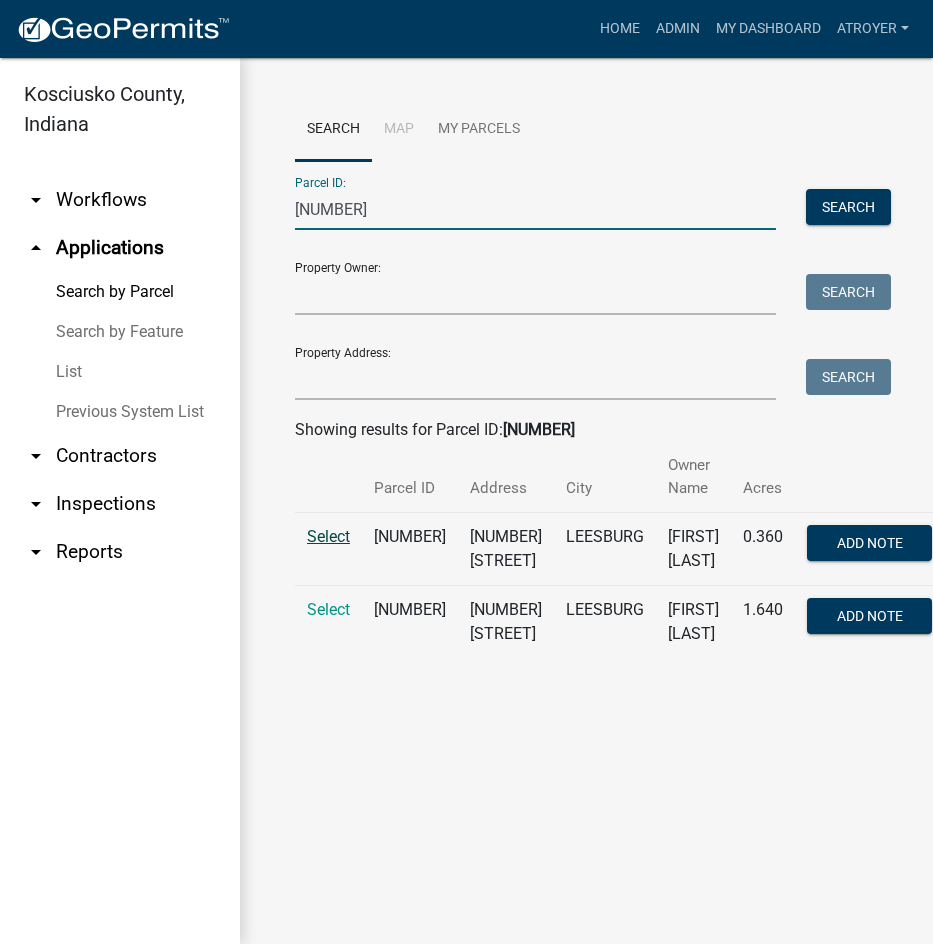 type on "029-047-123" 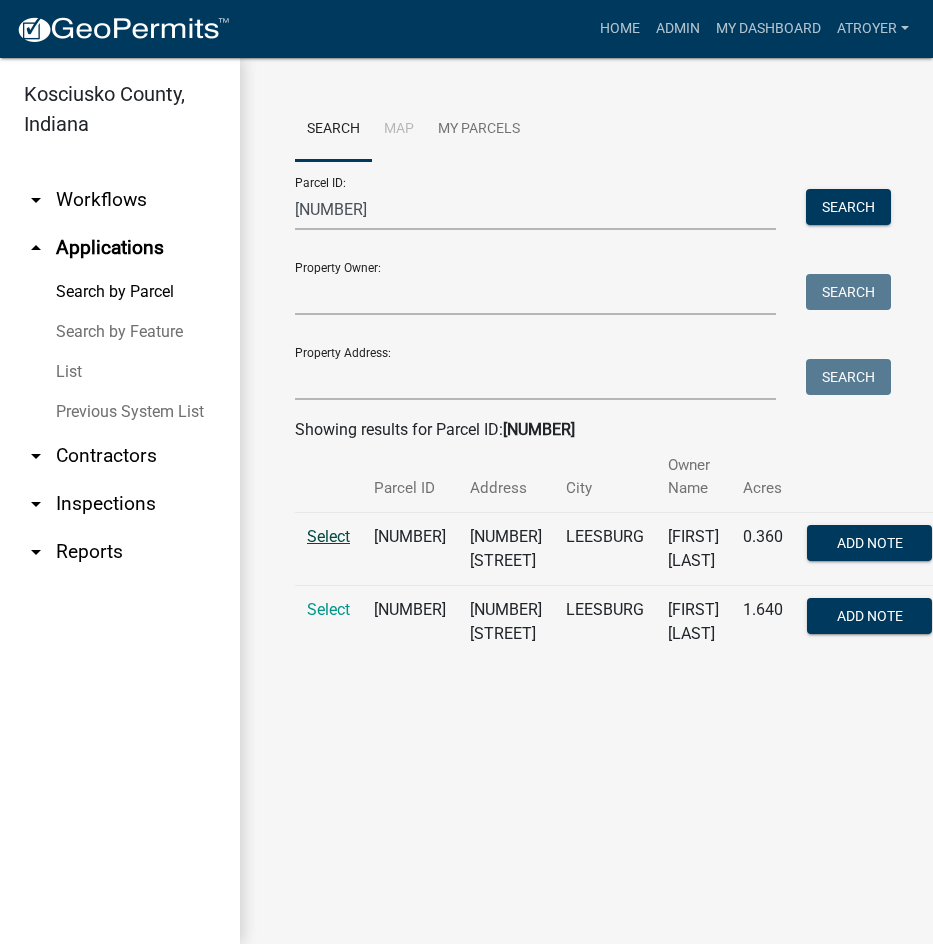 click on "Select" at bounding box center (328, 536) 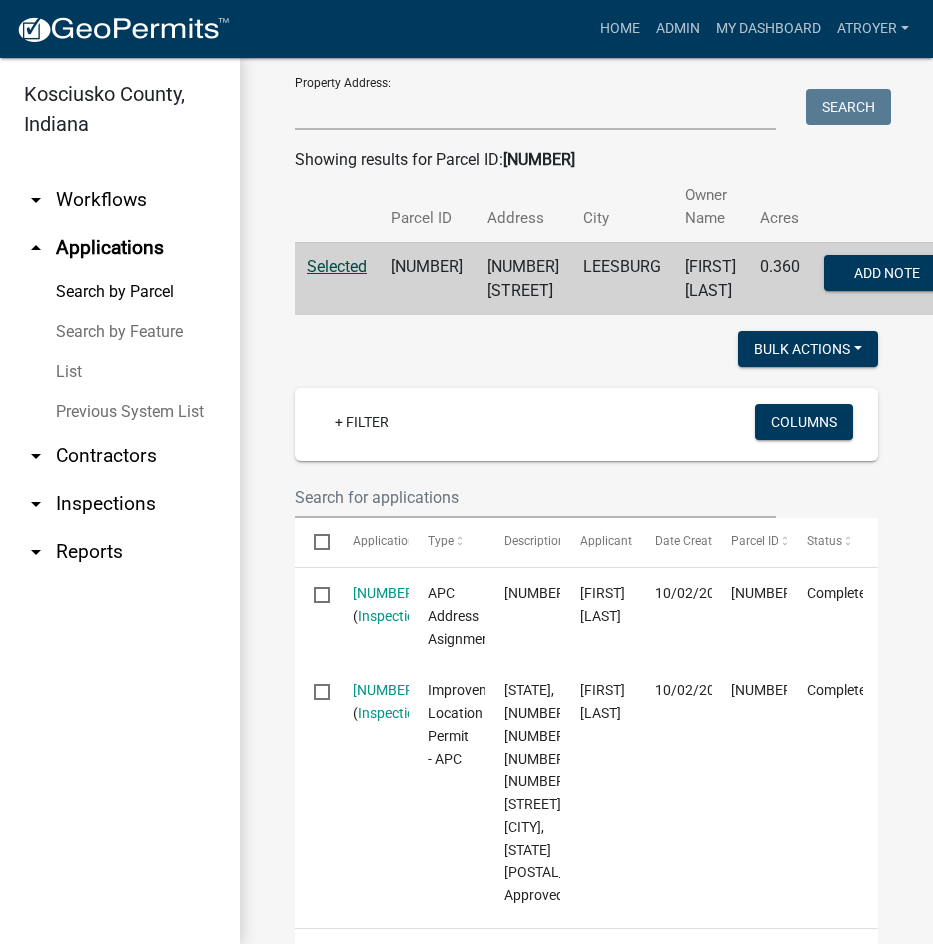 scroll, scrollTop: 0, scrollLeft: 0, axis: both 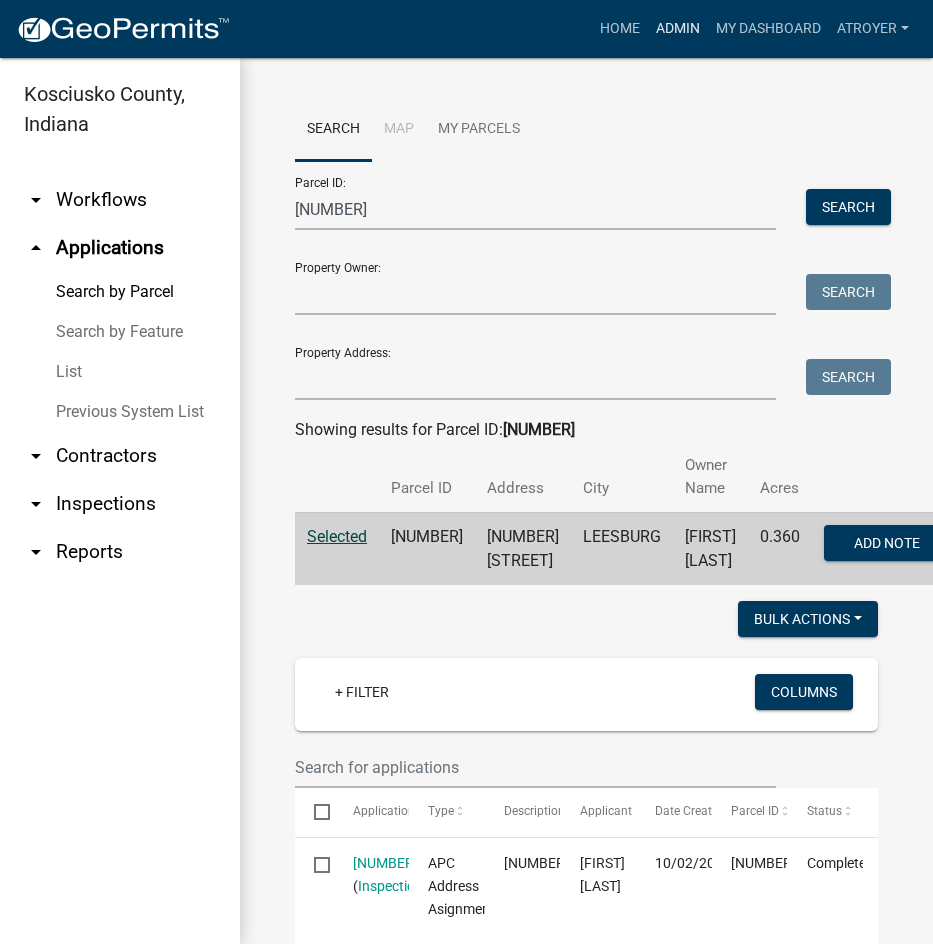 click on "Admin" at bounding box center [678, 29] 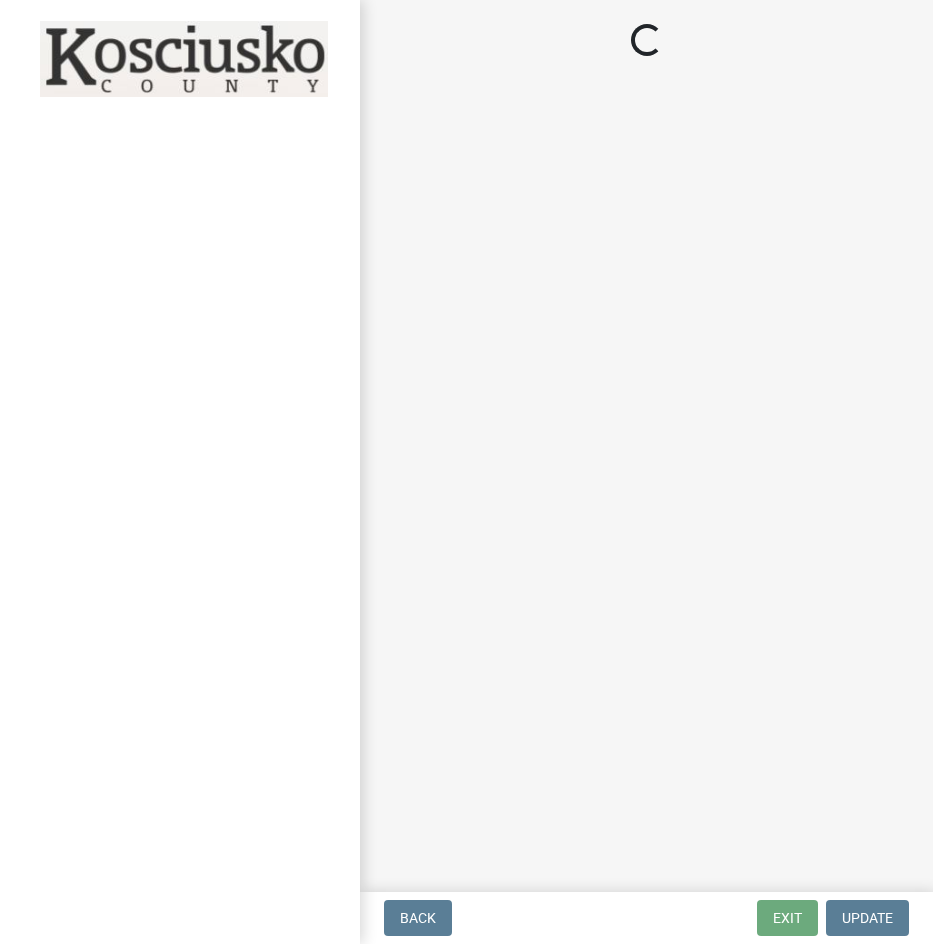 scroll, scrollTop: 0, scrollLeft: 0, axis: both 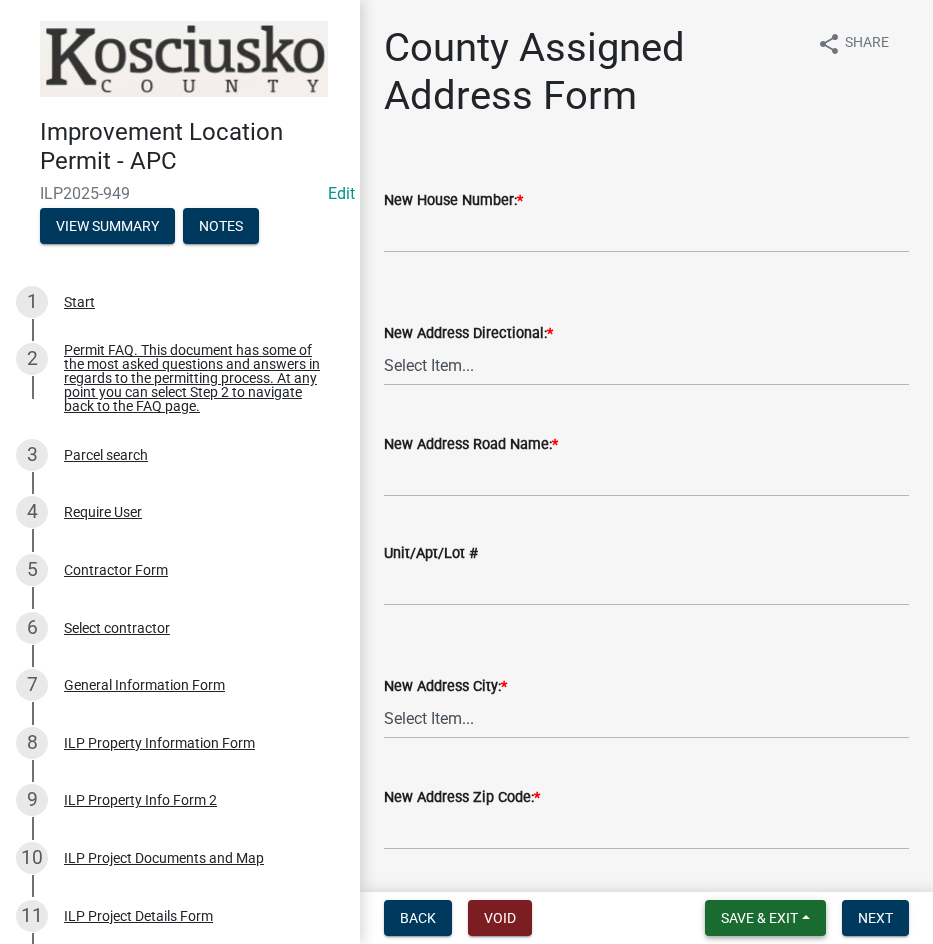 click on "Save & Exit" at bounding box center (759, 918) 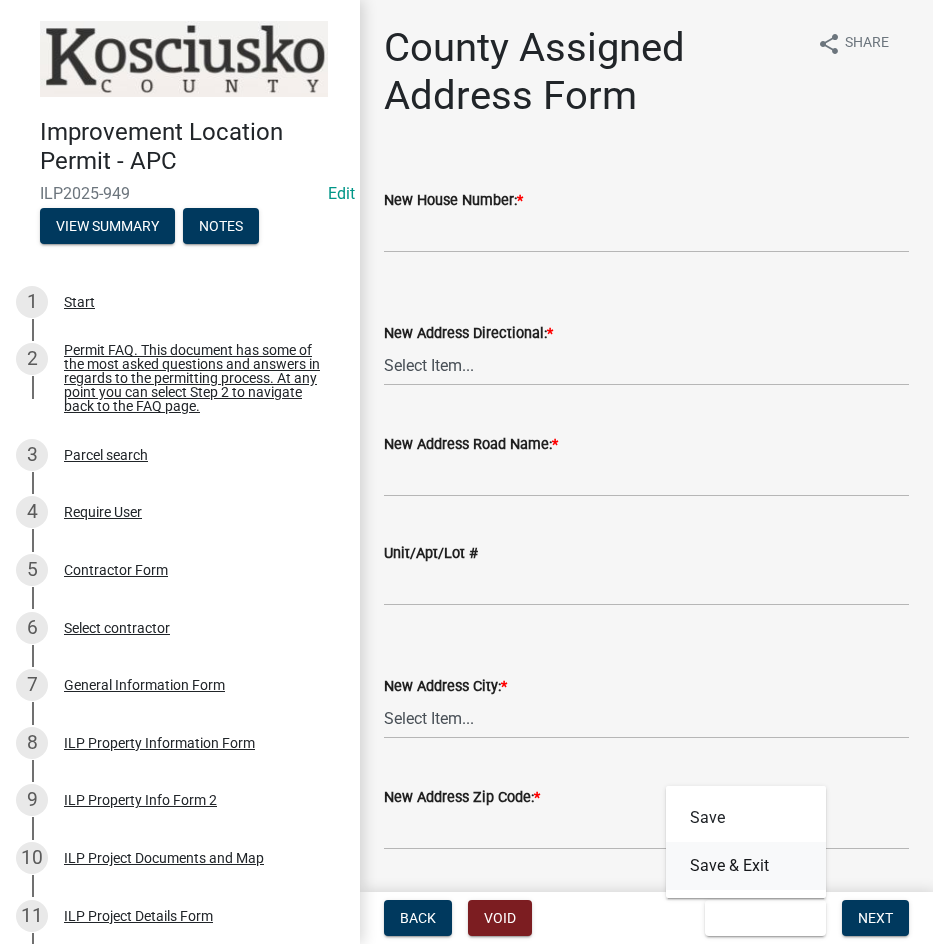 click on "Save & Exit" at bounding box center (746, 866) 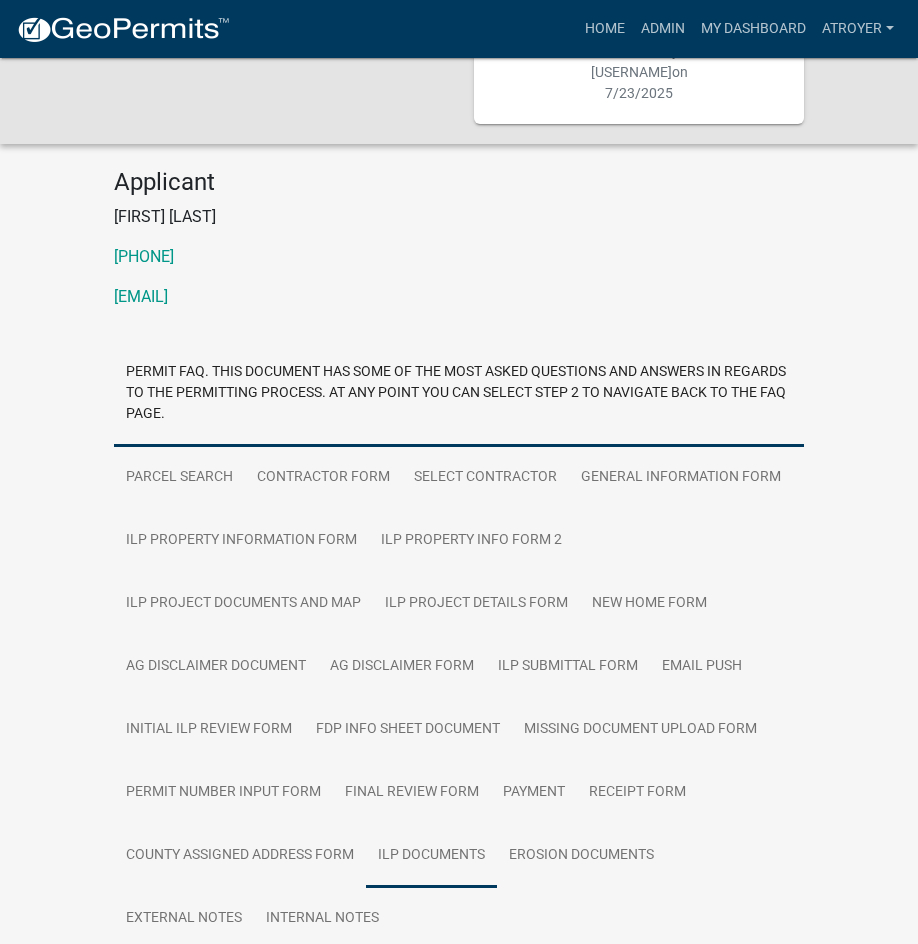 scroll, scrollTop: 0, scrollLeft: 0, axis: both 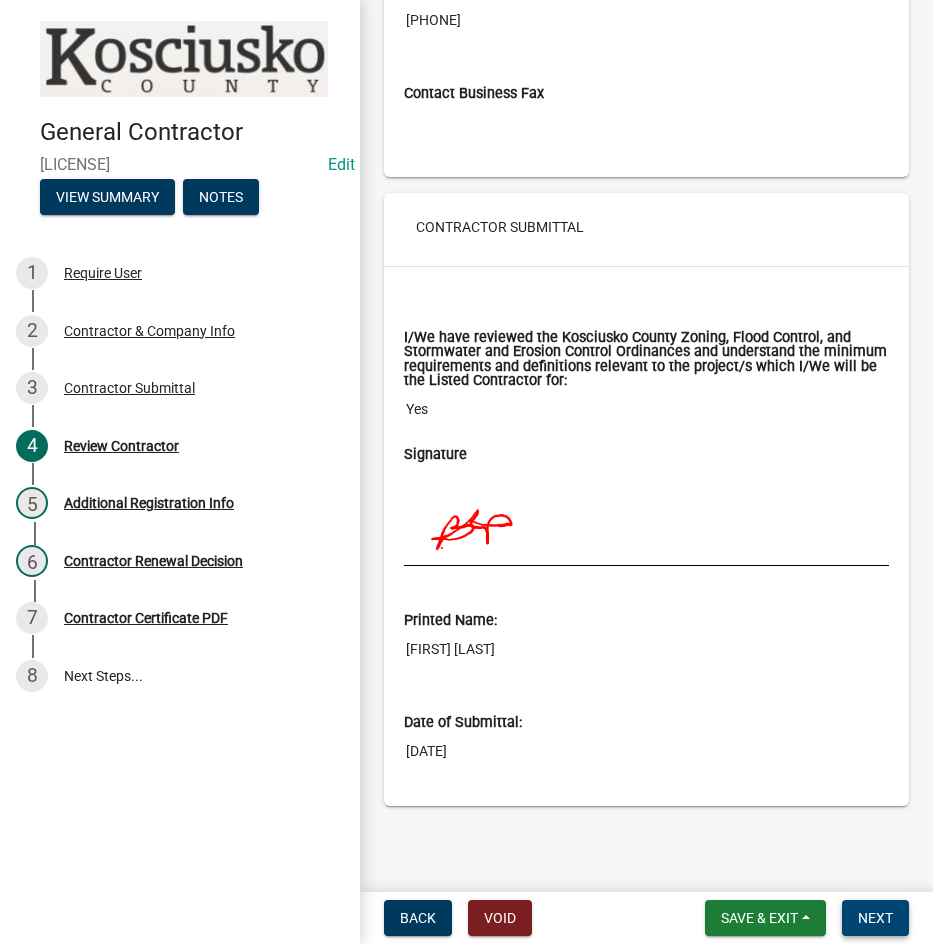 click on "Next" at bounding box center (875, 918) 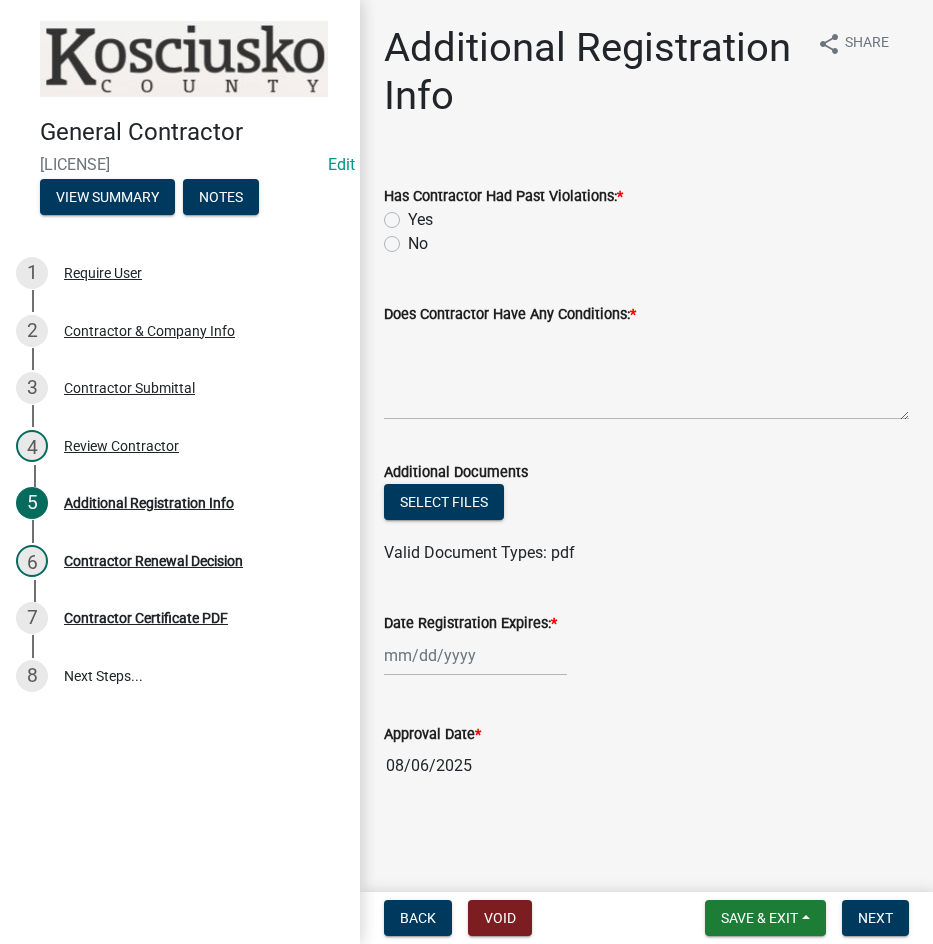 click on "No" 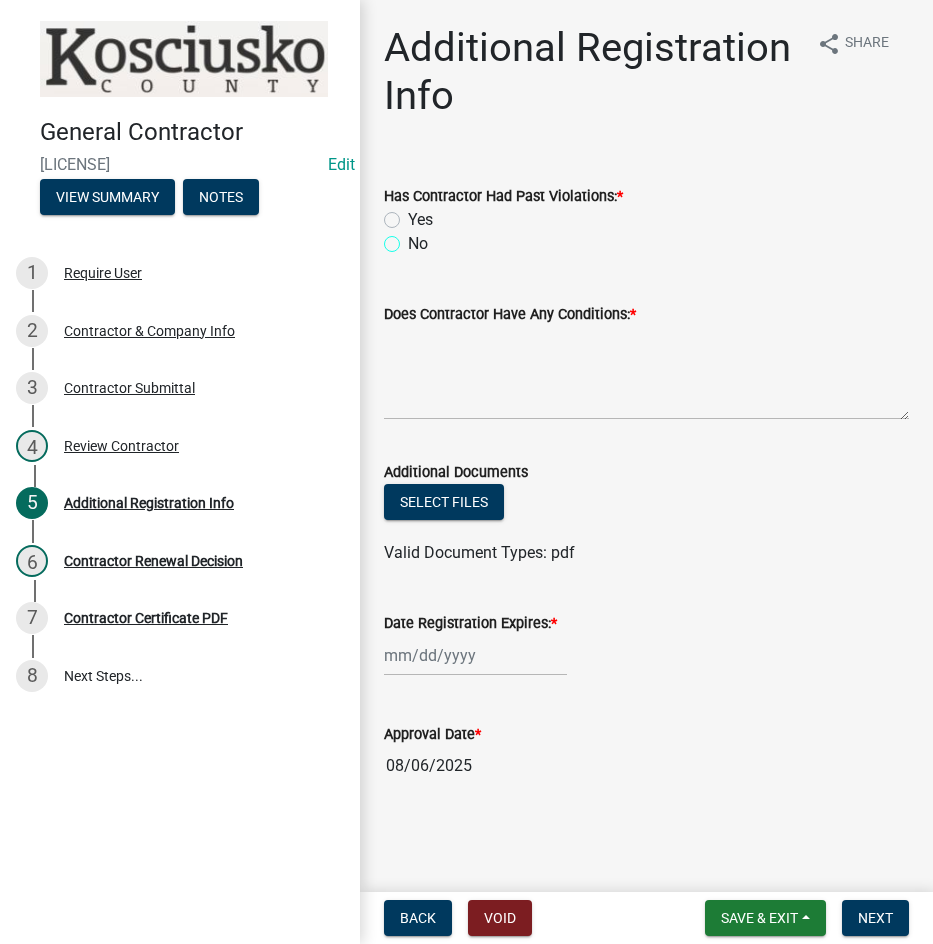 click on "No" at bounding box center [414, 238] 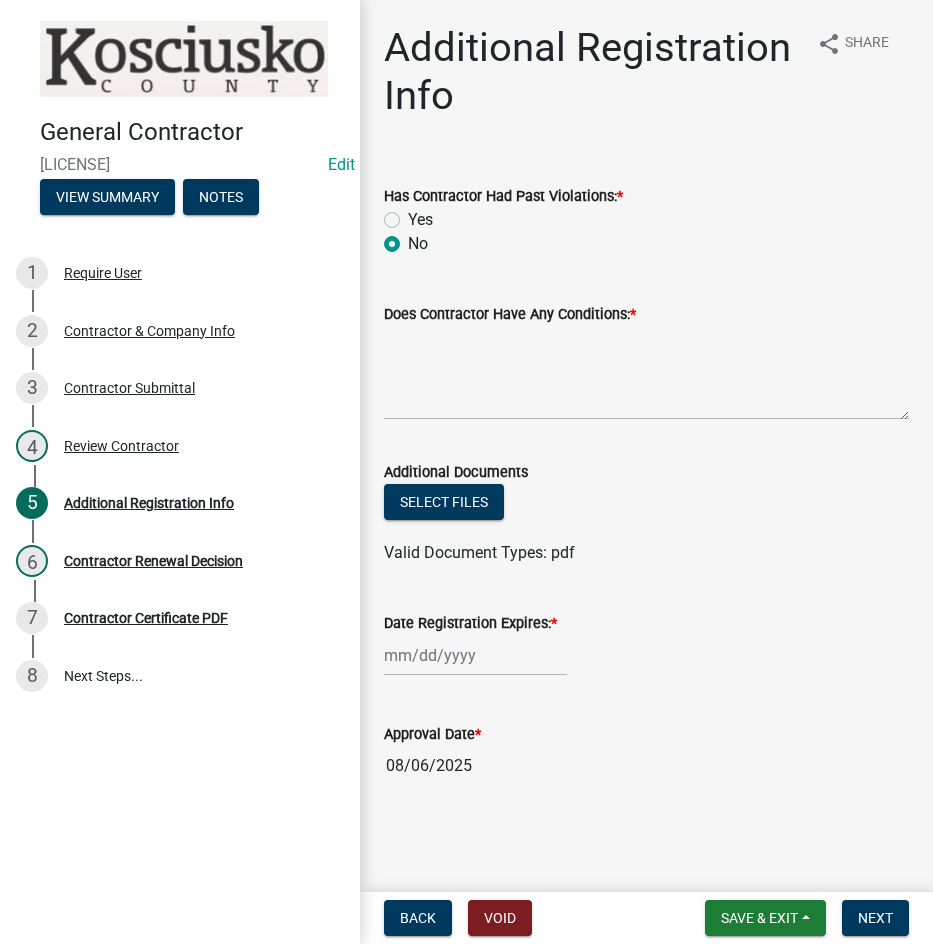 radio on "true" 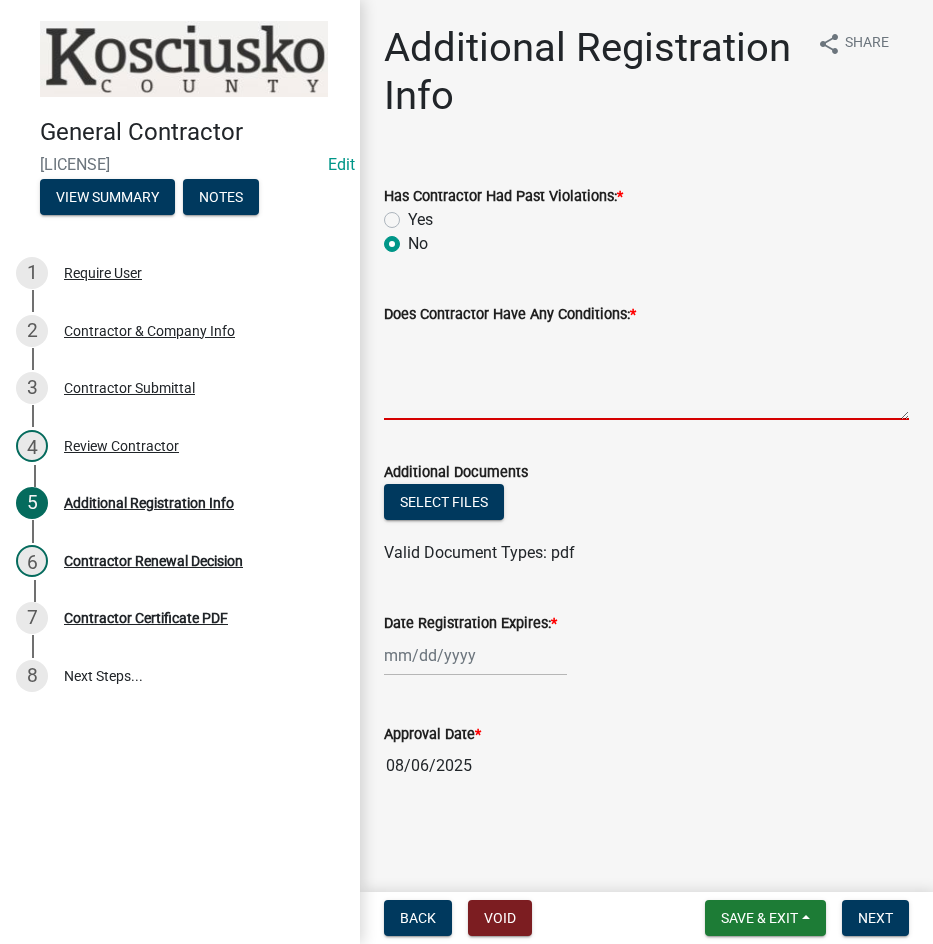 click on "Does Contractor Have Any Conditions:  *" at bounding box center [646, 373] 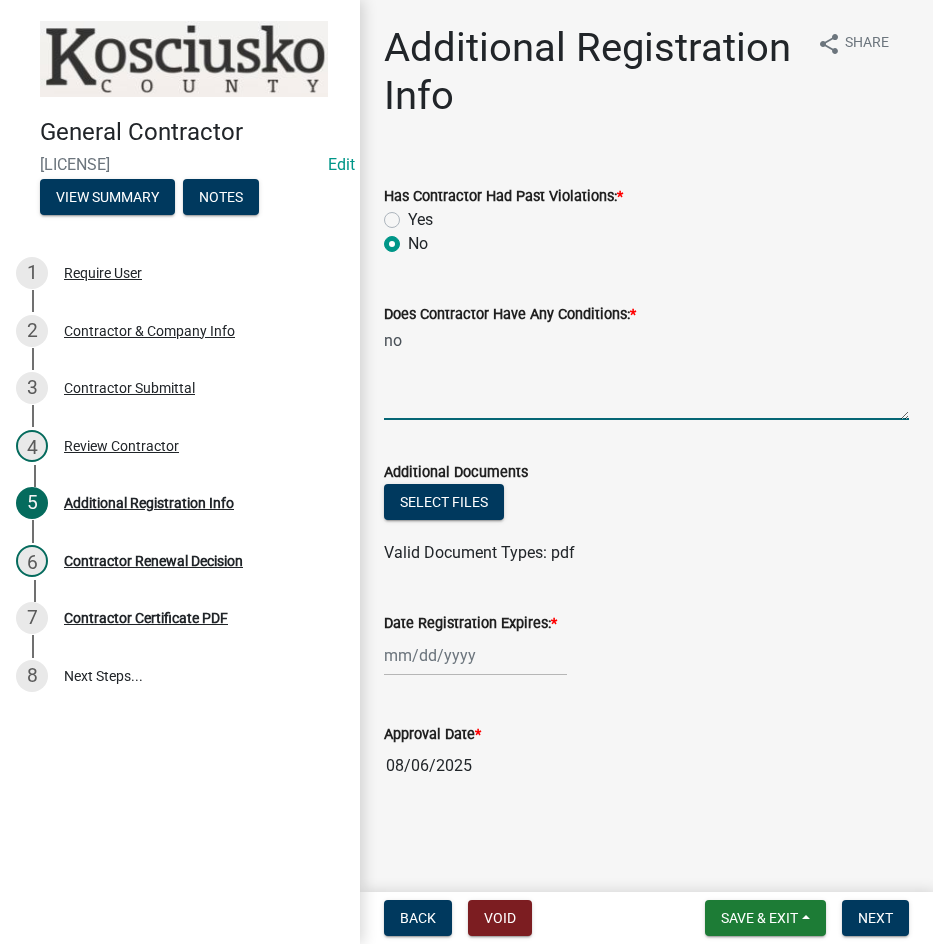 type on "no" 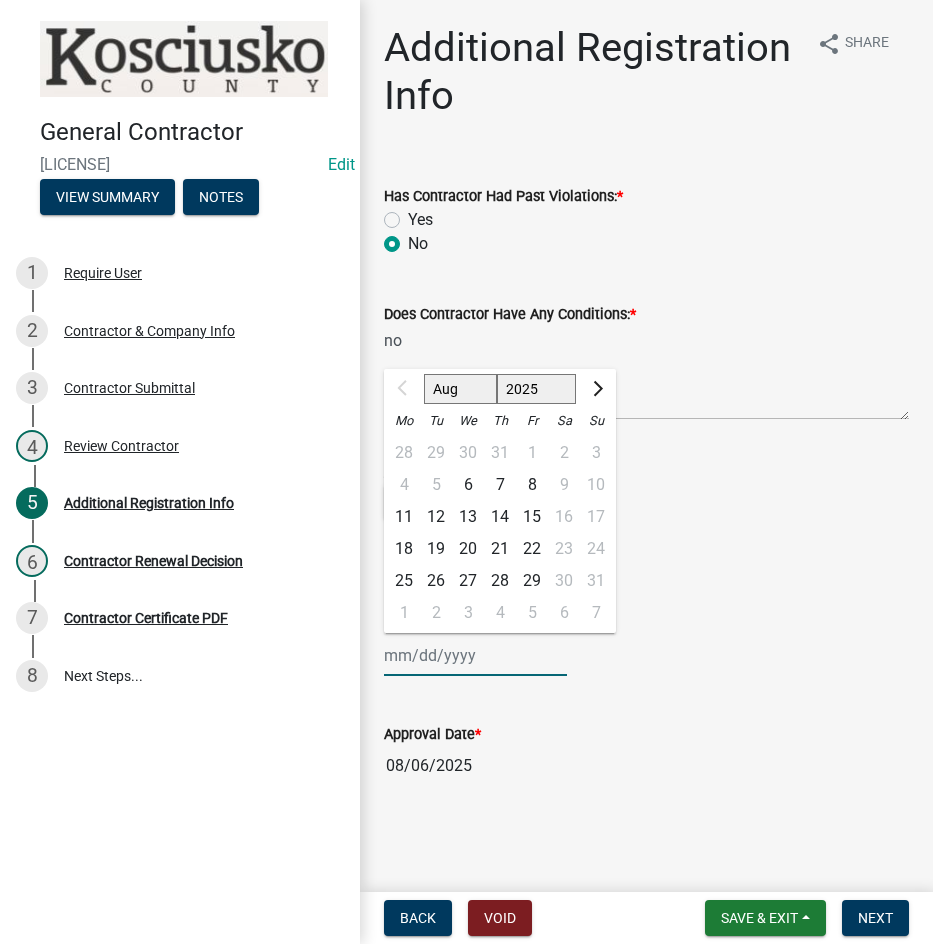 click on "2025 2026 2027 2028 2029 2030 2031 2032 2033 2034 2035 2036 2037 2038 2039 2040 2041 2042 2043 2044 2045 2046 2047 2048 2049 2050 2051 2052 2053 2054 2055 2056 2057 2058 2059 2060 2061 2062 2063 2064 2065 2066 2067 2068 2069 2070 2071 2072 2073 2074 2075 2076 2077 2078 2079 2080 2081 2082 2083 2084 2085 2086 2087 2088 2089 2090 2091 2092 2093 2094 2095 2096 2097 2098 2099 2100 2101 2102 2103 2104 2105 2106 2107 2108 2109 2110 2111 2112 2113 2114 2115 2116 2117 2118 2119 2120 2121 2122 2123 2124 2125 2126 2127 2128 2129 2130 2131 2132 2133 2134 2135 2136 2137 2138 2139 2140 2141 2142 2143 2144 2145 2146 2147 2148 2149 2150 2151 2152 2153 2154 2155 2156 2157 2158 2159 2160 2161 2162 2163 2164 2165 2166 2167 2168 2169 2170 2171 2172 2173 2174 2175 2176 2177 2178 2179 2180 2181 2182 2183 2184 2185 2186 2187 2188 2189 2190 2191 2192 2193 2194 2195 2196 2197 2198 2199 2200 2201 2202 2203 2204 2205 2206 2207 2208 2209 2210 2211 2212 2213 2214 2215 2216 2217 2218 2219 2220 2221 2222 2223 2224 2225 2226 2227 2228 2229" 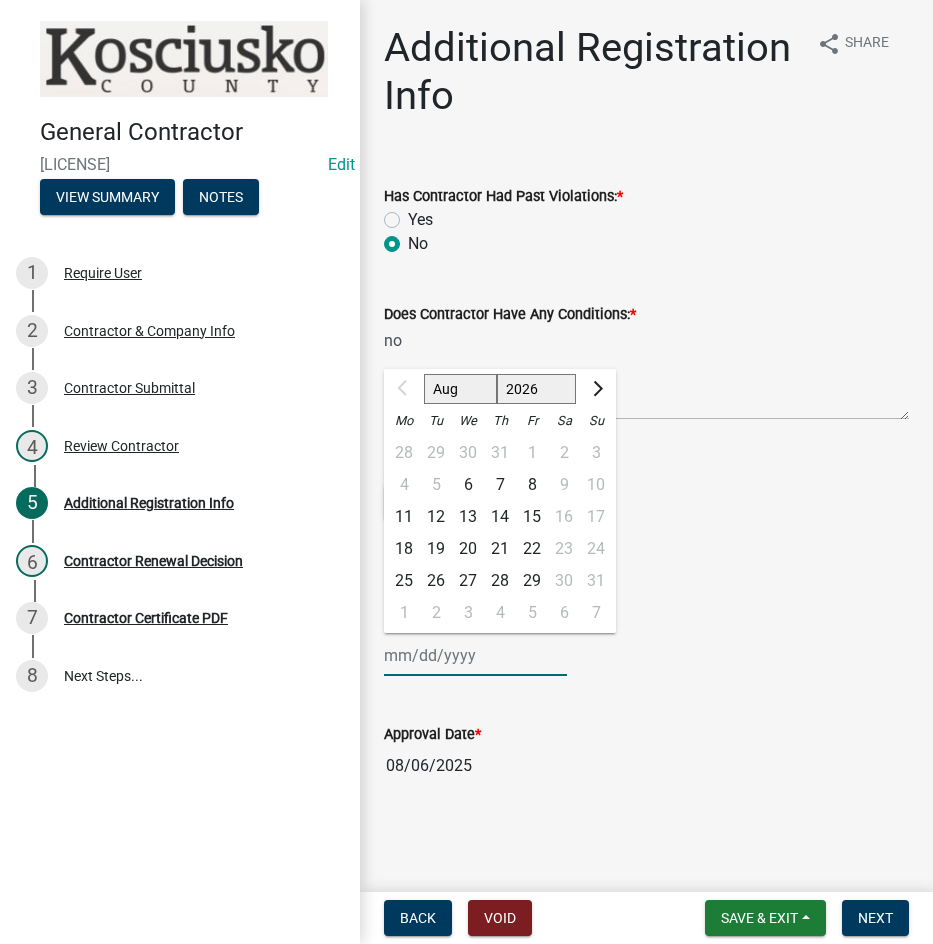 click on "2025 2026 2027 2028 2029 2030 2031 2032 2033 2034 2035 2036 2037 2038 2039 2040 2041 2042 2043 2044 2045 2046 2047 2048 2049 2050 2051 2052 2053 2054 2055 2056 2057 2058 2059 2060 2061 2062 2063 2064 2065 2066 2067 2068 2069 2070 2071 2072 2073 2074 2075 2076 2077 2078 2079 2080 2081 2082 2083 2084 2085 2086 2087 2088 2089 2090 2091 2092 2093 2094 2095 2096 2097 2098 2099 2100 2101 2102 2103 2104 2105 2106 2107 2108 2109 2110 2111 2112 2113 2114 2115 2116 2117 2118 2119 2120 2121 2122 2123 2124 2125 2126 2127 2128 2129 2130 2131 2132 2133 2134 2135 2136 2137 2138 2139 2140 2141 2142 2143 2144 2145 2146 2147 2148 2149 2150 2151 2152 2153 2154 2155 2156 2157 2158 2159 2160 2161 2162 2163 2164 2165 2166 2167 2168 2169 2170 2171 2172 2173 2174 2175 2176 2177 2178 2179 2180 2181 2182 2183 2184 2185 2186 2187 2188 2189 2190 2191 2192 2193 2194 2195 2196 2197 2198 2199 2200 2201 2202 2203 2204 2205 2206 2207 2208 2209 2210 2211 2212 2213 2214 2215 2216 2217 2218 2219 2220 2221 2222 2223 2224 2225 2226 2227 2228 2229" 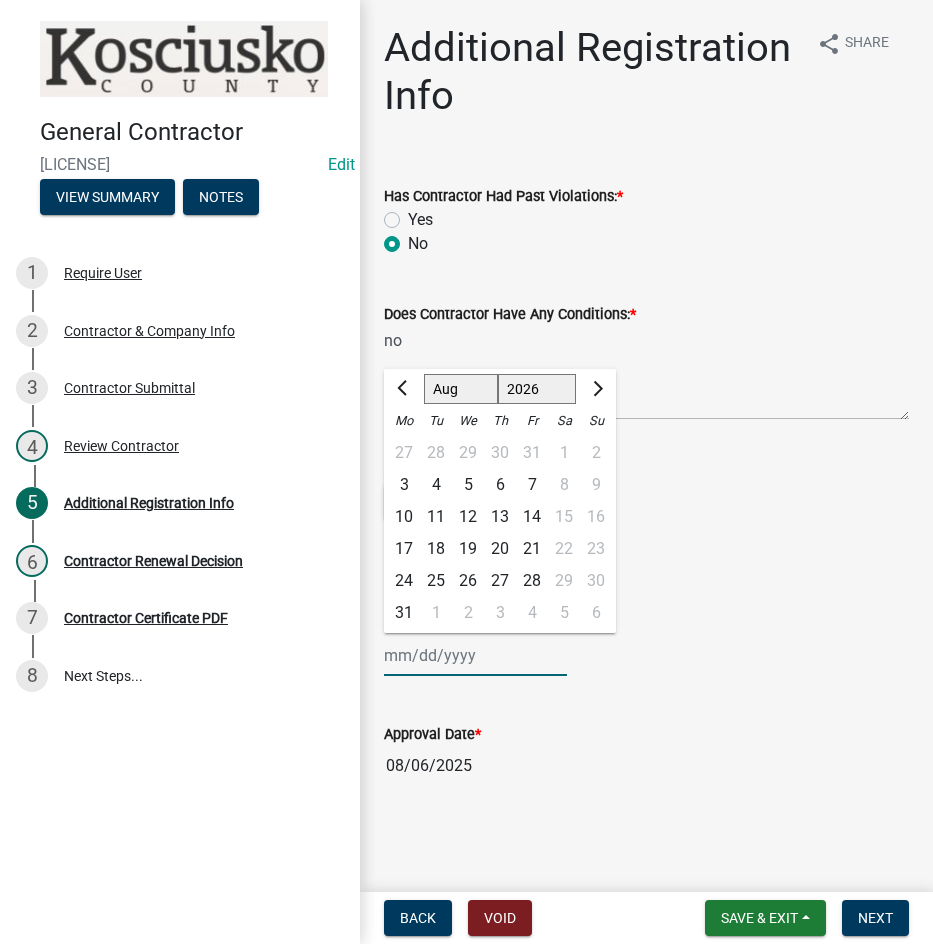 click on "6" 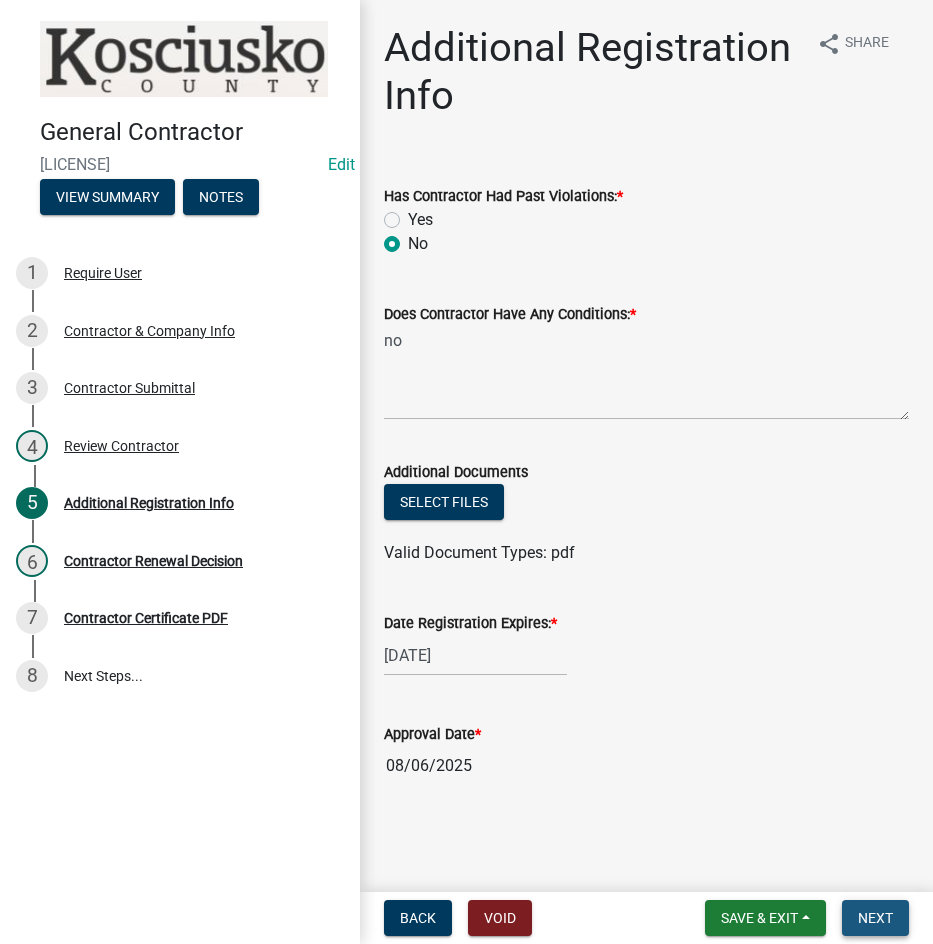 click on "Next" at bounding box center (875, 918) 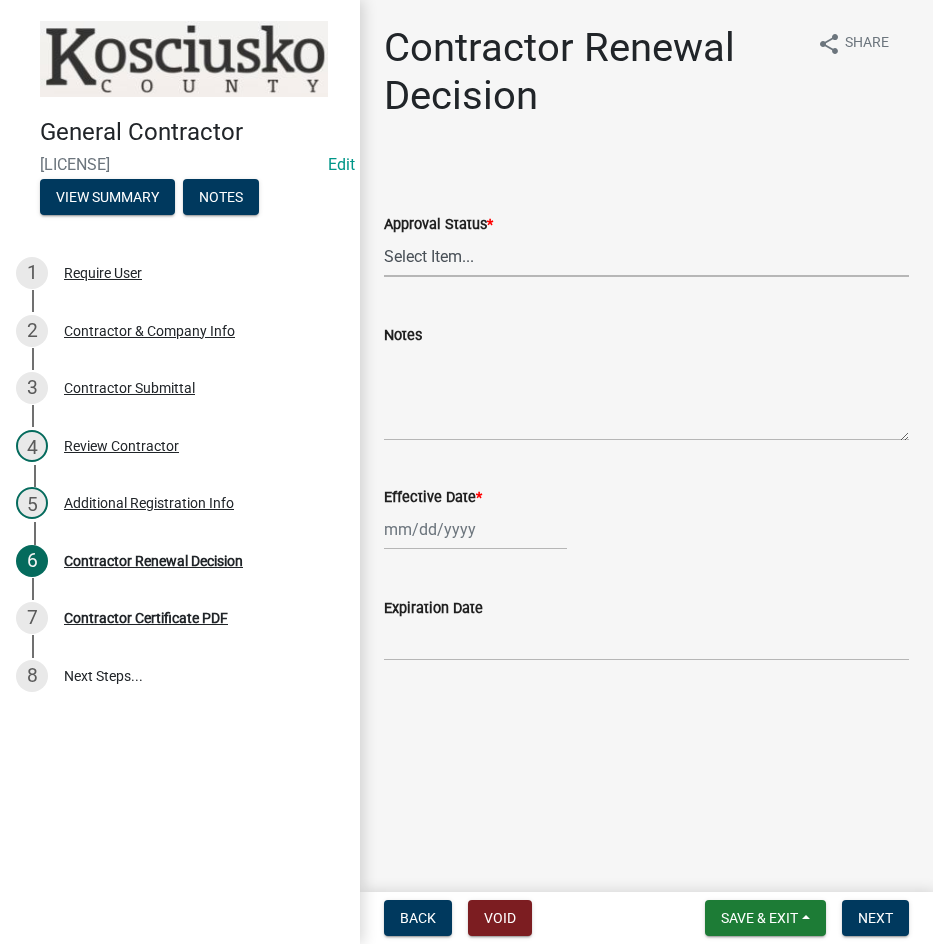 click on "Select Item...   Approved   Denied" at bounding box center (646, 256) 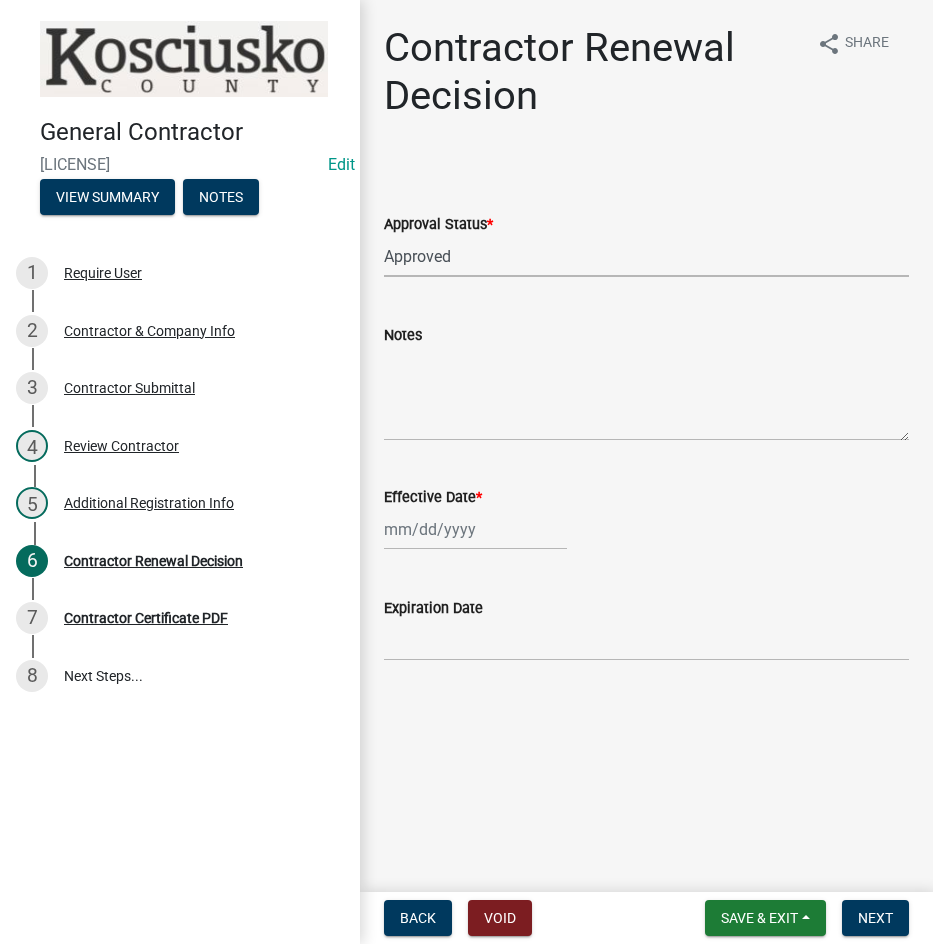click on "Select Item...   Approved   Denied" at bounding box center [646, 256] 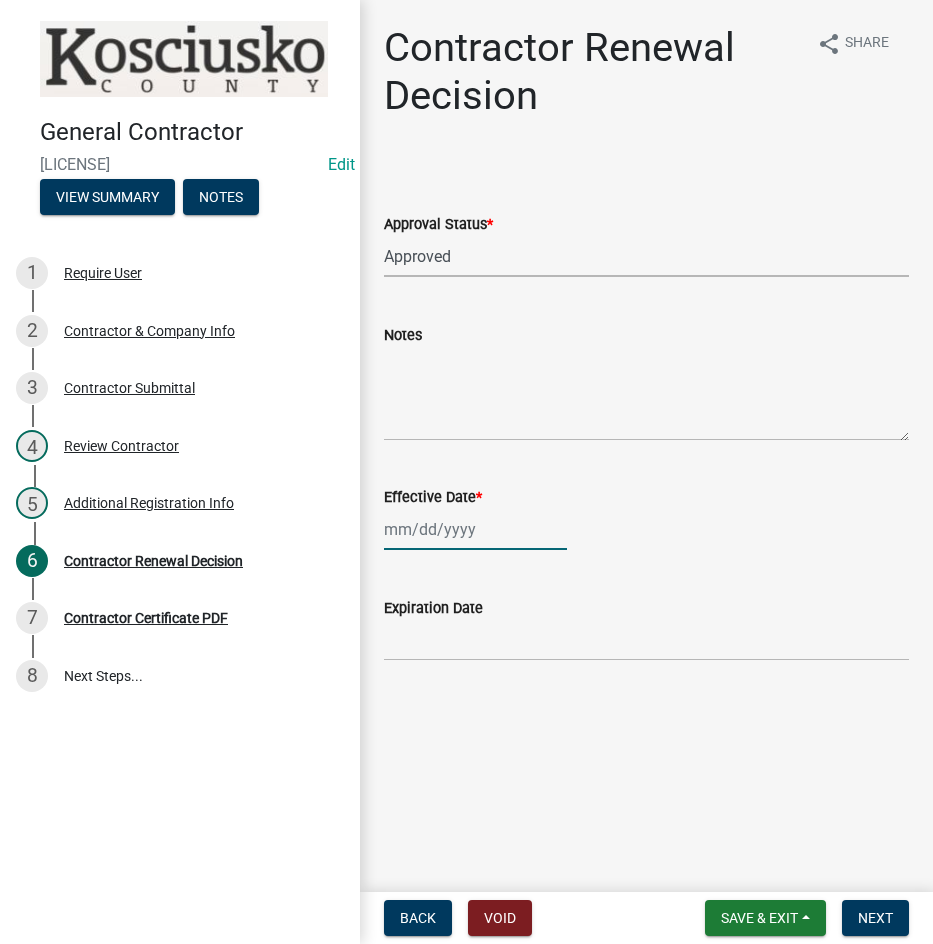 select on "8" 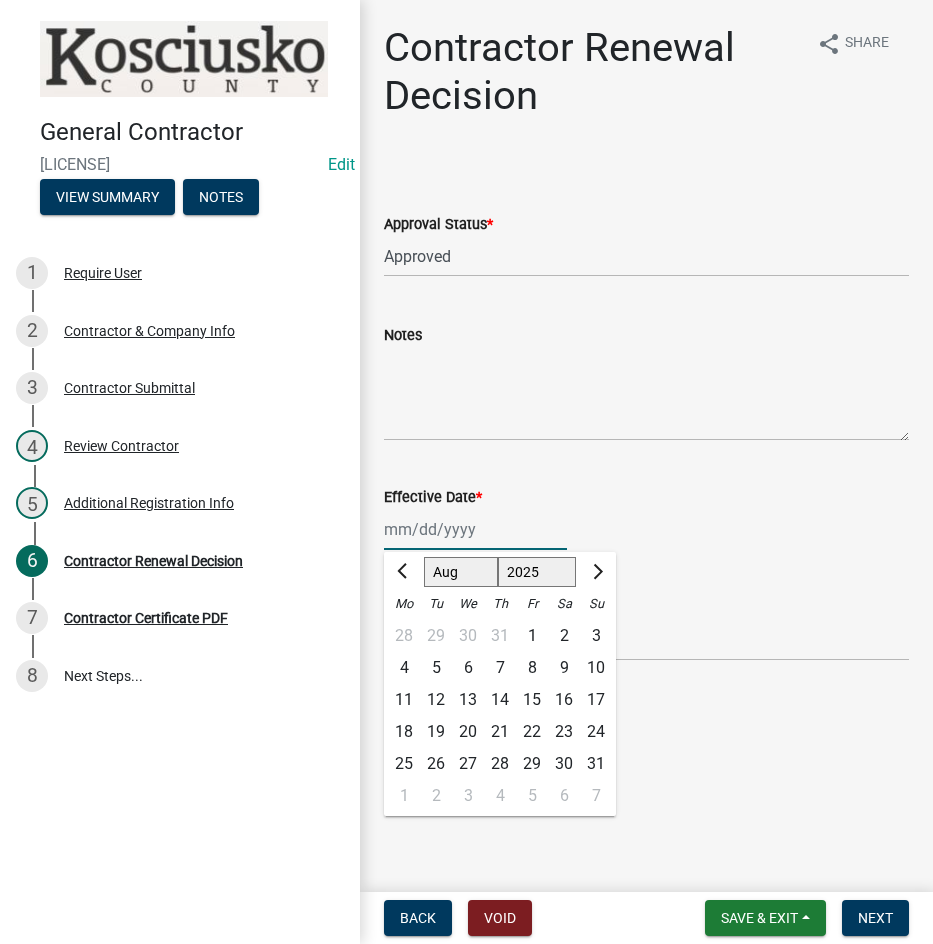 click on "Jan Feb Mar Apr May Jun Jul Aug Sep Oct Nov Dec 1525 1526 1527 1528 1529 1530 1531 1532 1533 1534 1535 1536 1537 1538 1539 1540 1541 1542 1543 1544 1545 1546 1547 1548 1549 1550 1551 1552 1553 1554 1555 1556 1557 1558 1559 1560 1561 1562 1563 1564 1565 1566 1567 1568 1569 1570 1571 1572 1573 1574 1575 1576 1577 1578 1579 1580 1581 1582 1583 1584 1585 1586 1587 1588 1589 1590 1591 1592 1593 1594 1595 1596 1597 1598 1599 1600 1601 1602 1603 1604 1605 1606 1607 1608 1609 1610 1611 1612 1613 1614 1615 1616 1617 1618 1619 1620 1621 1622 1623 1624 1625 1626 1627 1628 1629 1630 1631 1632 1633 1634 1635 1636 1637 1638 1639 1640 1641 1642 1643 1644 1645 1646 1647 1648 1649 1650 1651 1652 1653 1654 1655 1656 1657 1658 1659 1660 1661 1662 1663 1664 1665 1666 1667 1668 1669 1670 1671 1672 1673 1674 1675 1676 1677 1678 1679 1680 1681 1682 1683 1684 1685 1686 1687 1688 1689 1690 1691 1692 1693 1694 1695 1696 1697 1698 1699 1700 1701 1702 1703 1704 1705 1706 1707 1708 1709 1710 1711 1712 1713 1714 1715 1716 1717 1718 1719 1" 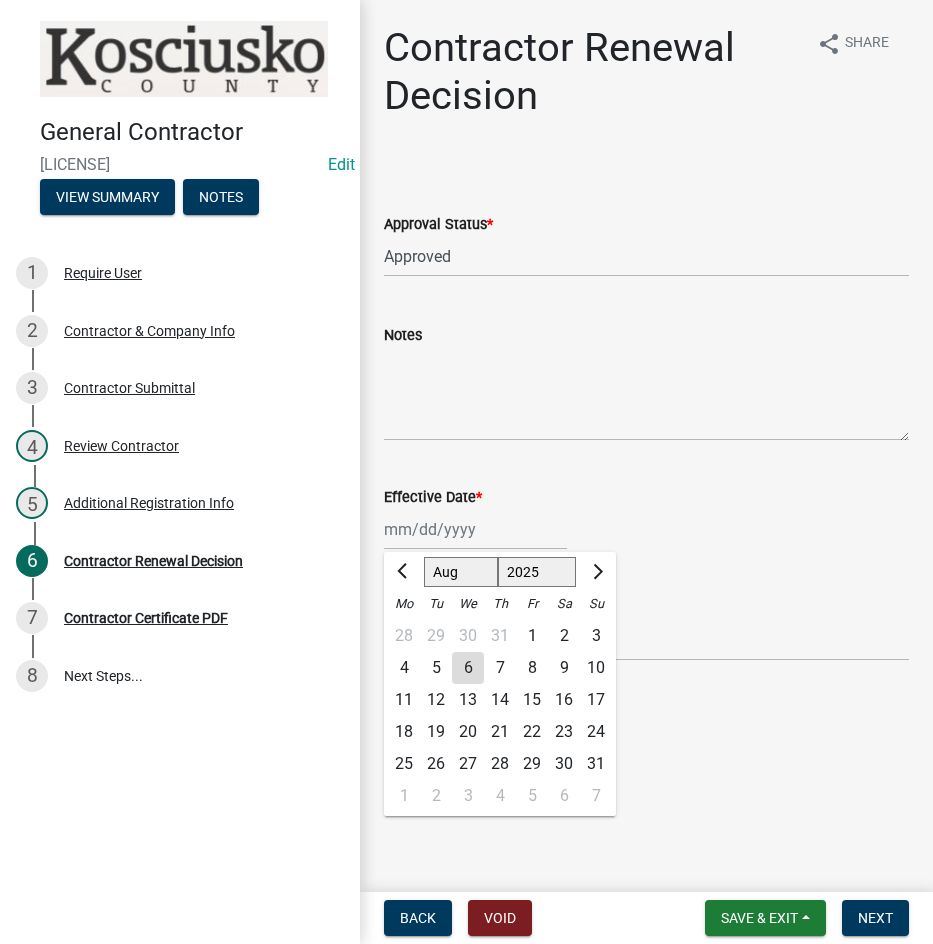 click on "6" 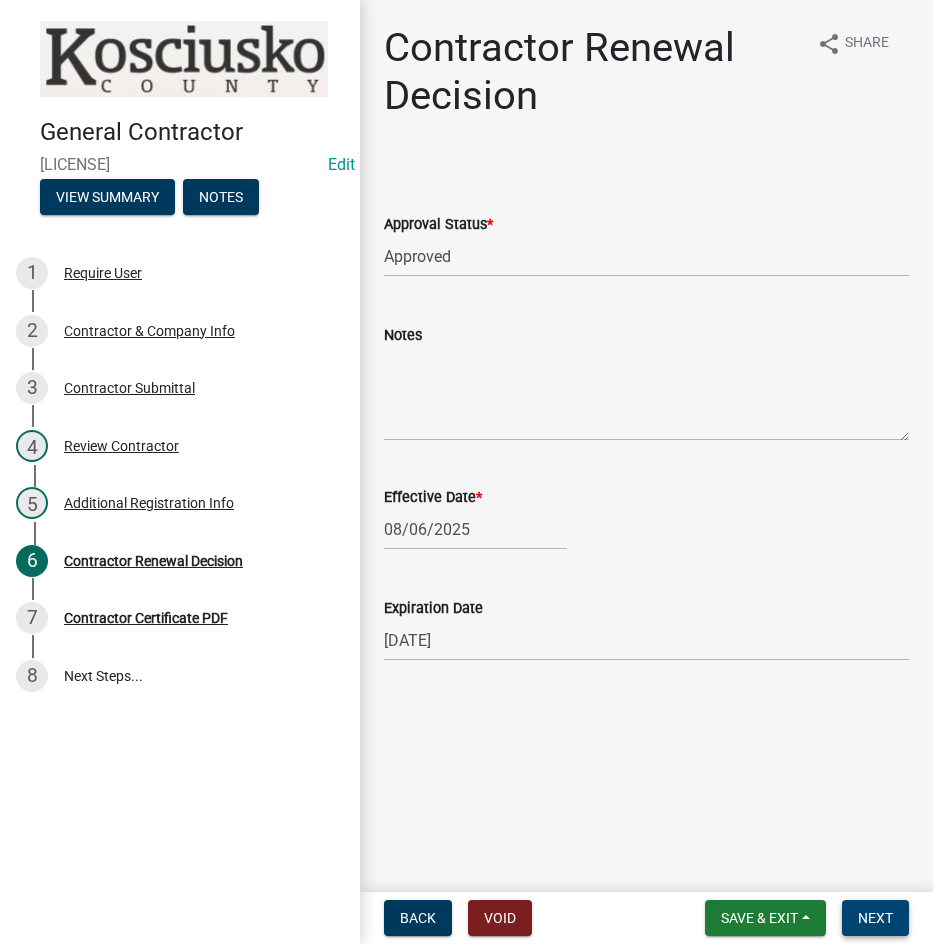 click on "Next" at bounding box center (875, 918) 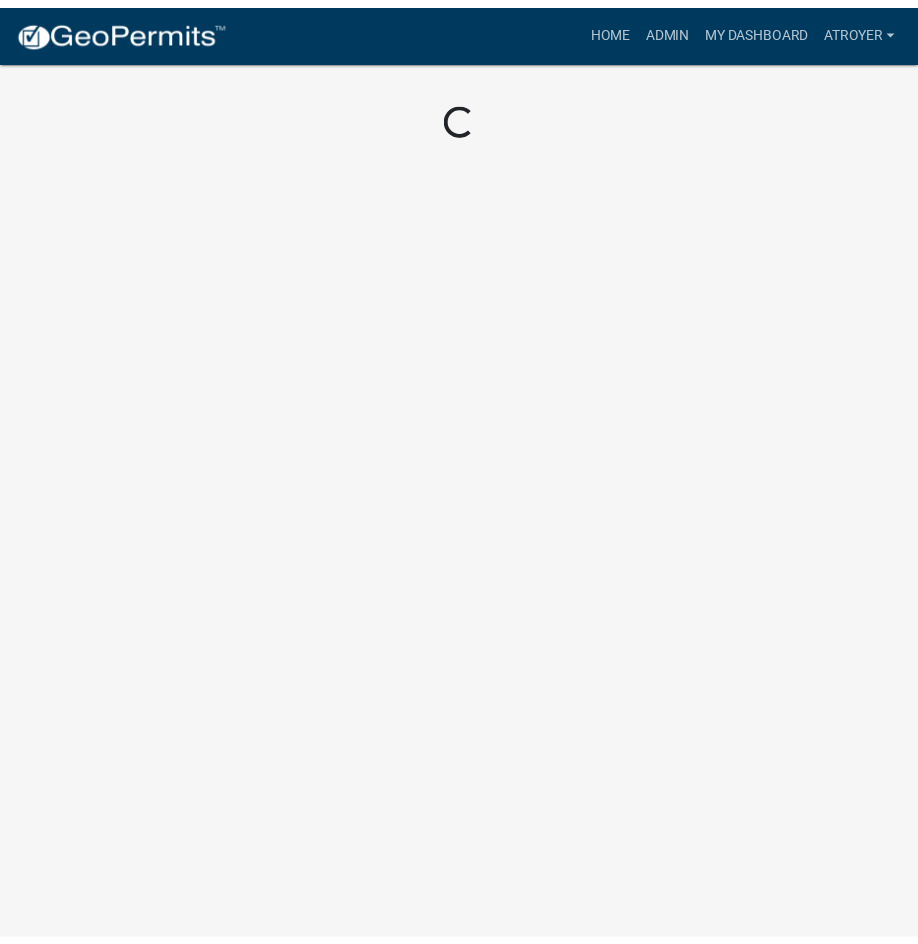 scroll, scrollTop: 0, scrollLeft: 0, axis: both 